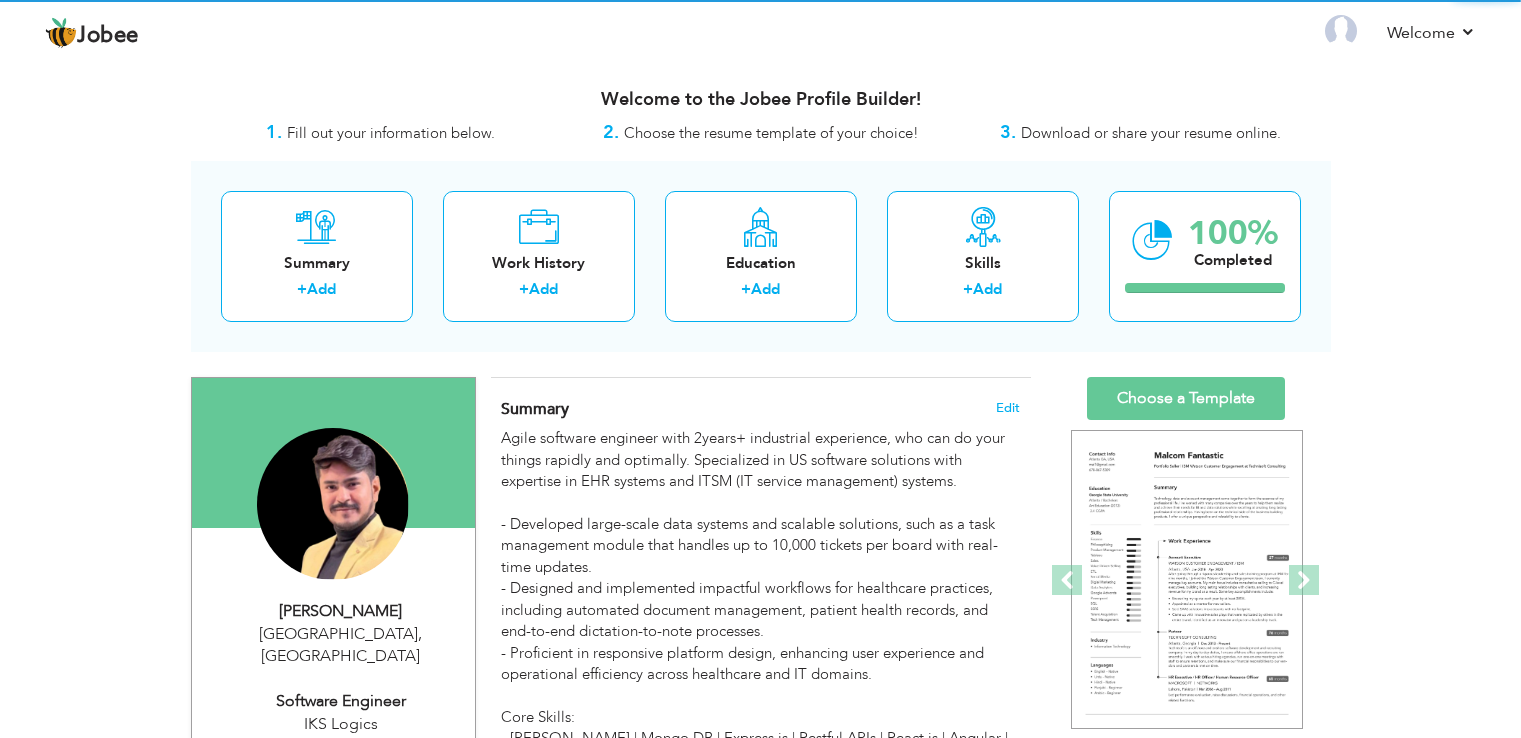 scroll, scrollTop: 0, scrollLeft: 0, axis: both 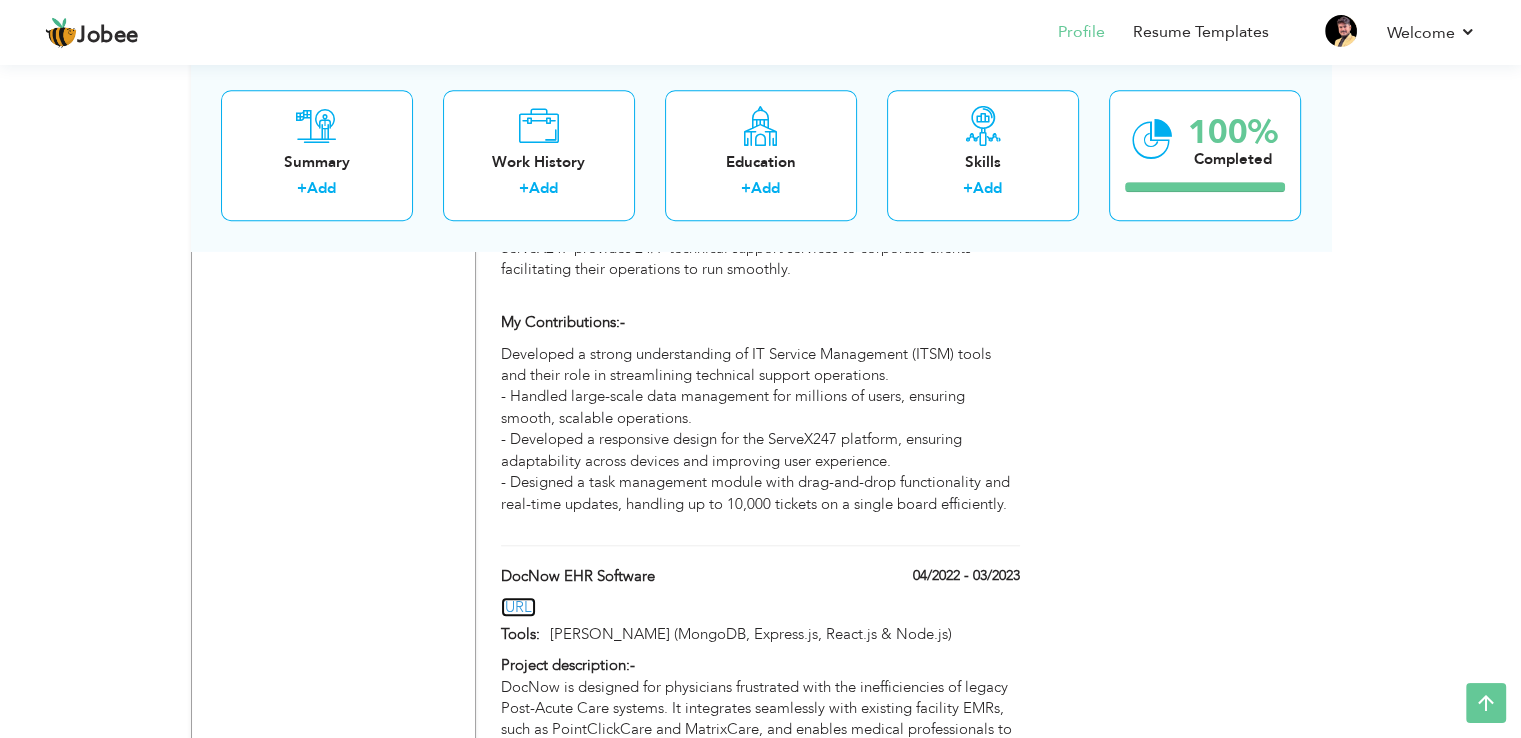 click on "[URL]" at bounding box center (518, 607) 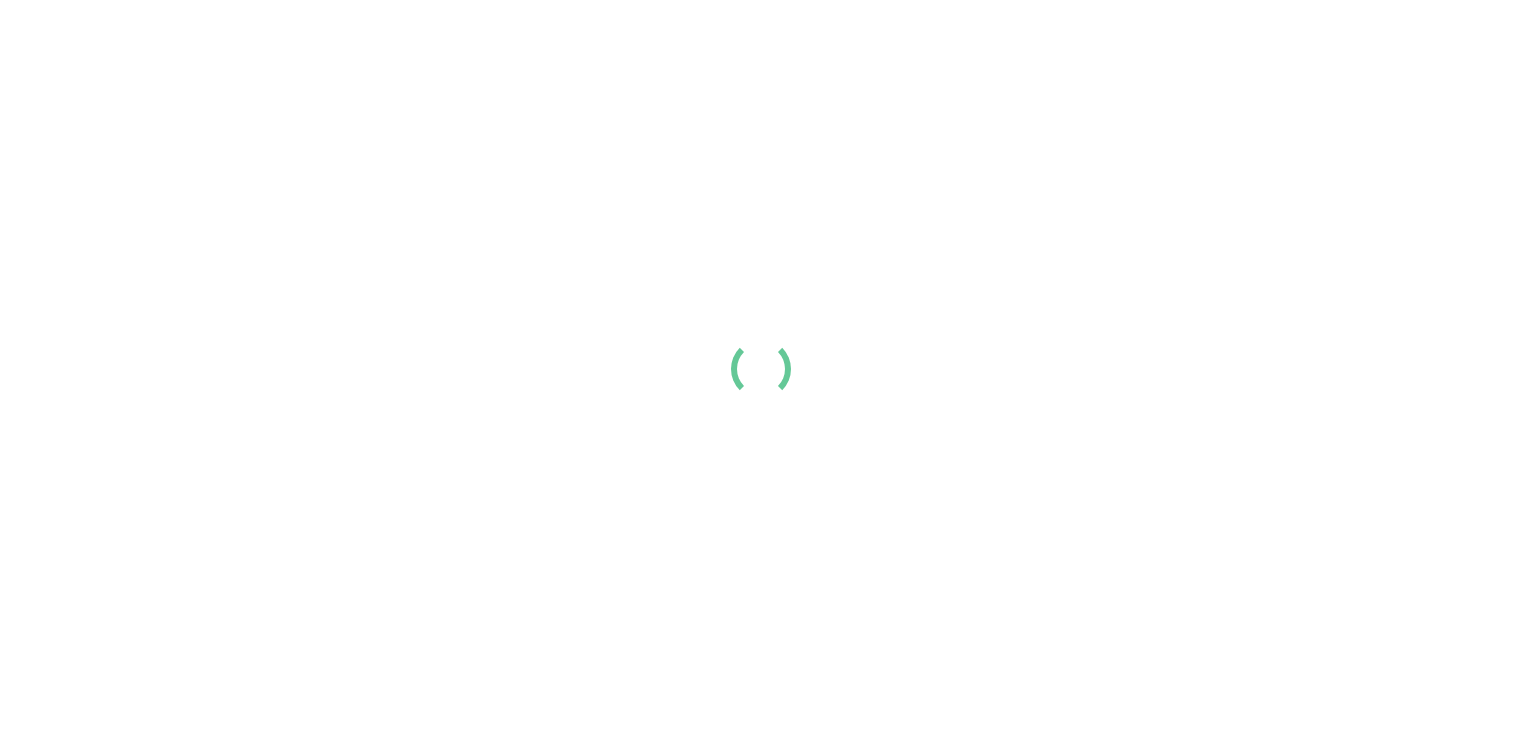 scroll, scrollTop: 0, scrollLeft: 0, axis: both 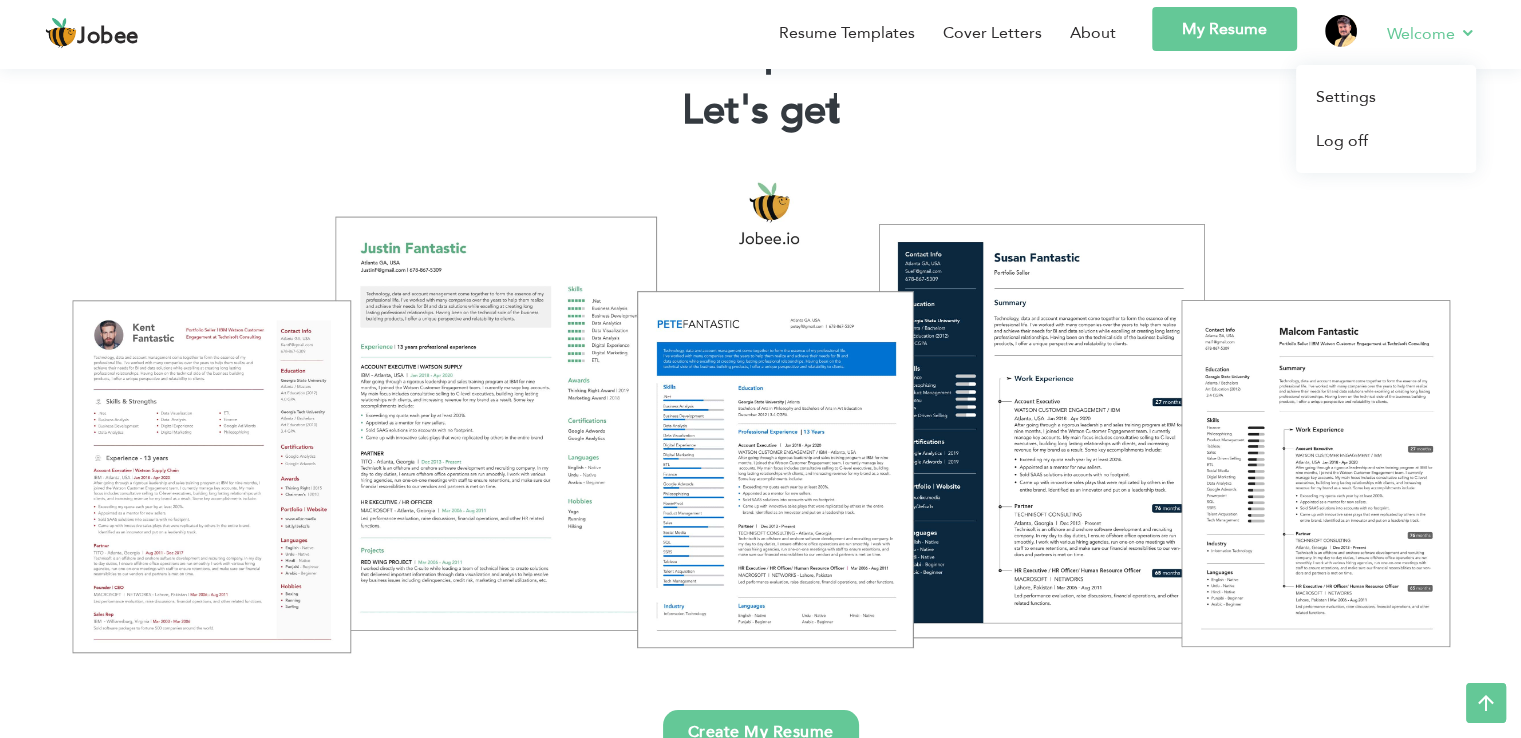 click on "Welcome" at bounding box center [1431, 33] 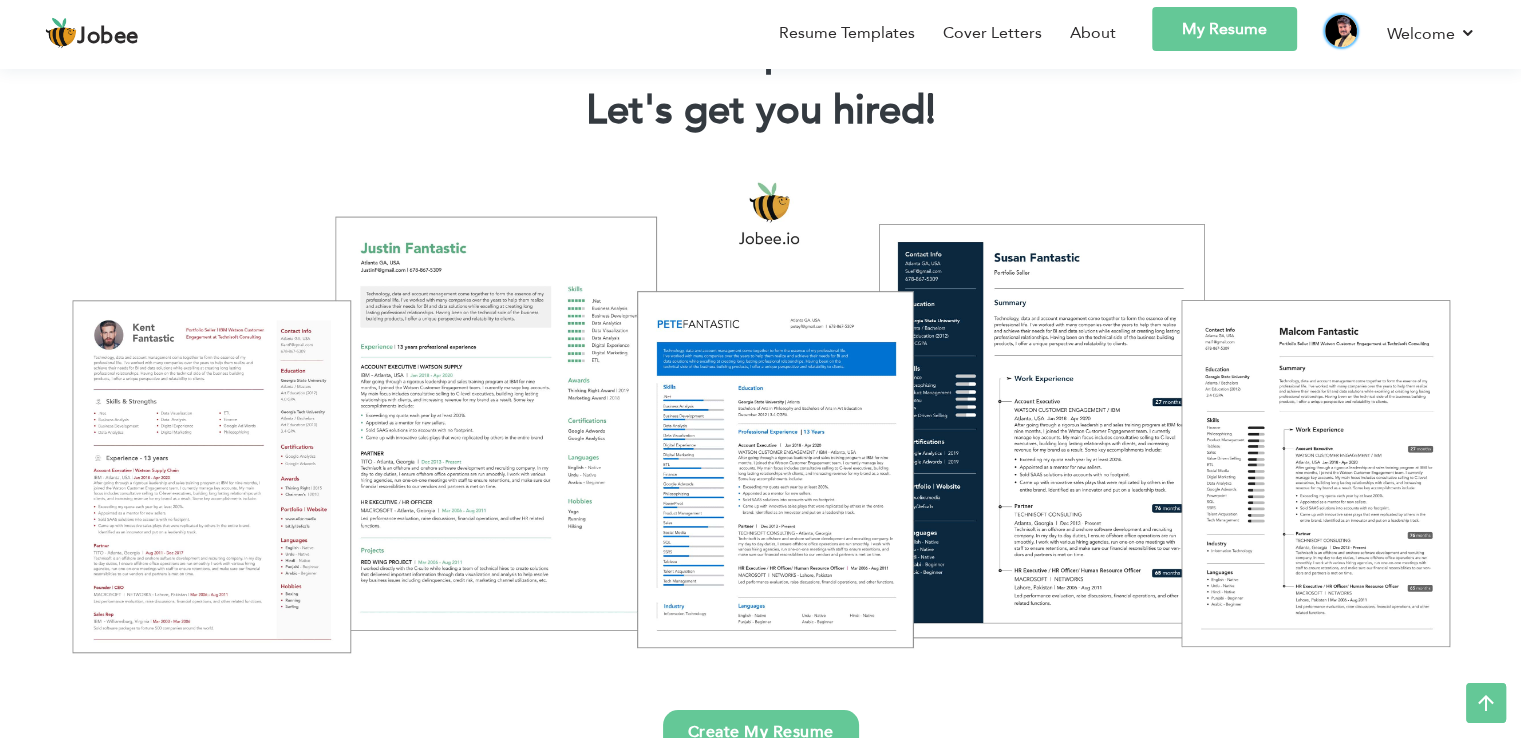 click at bounding box center (1341, 31) 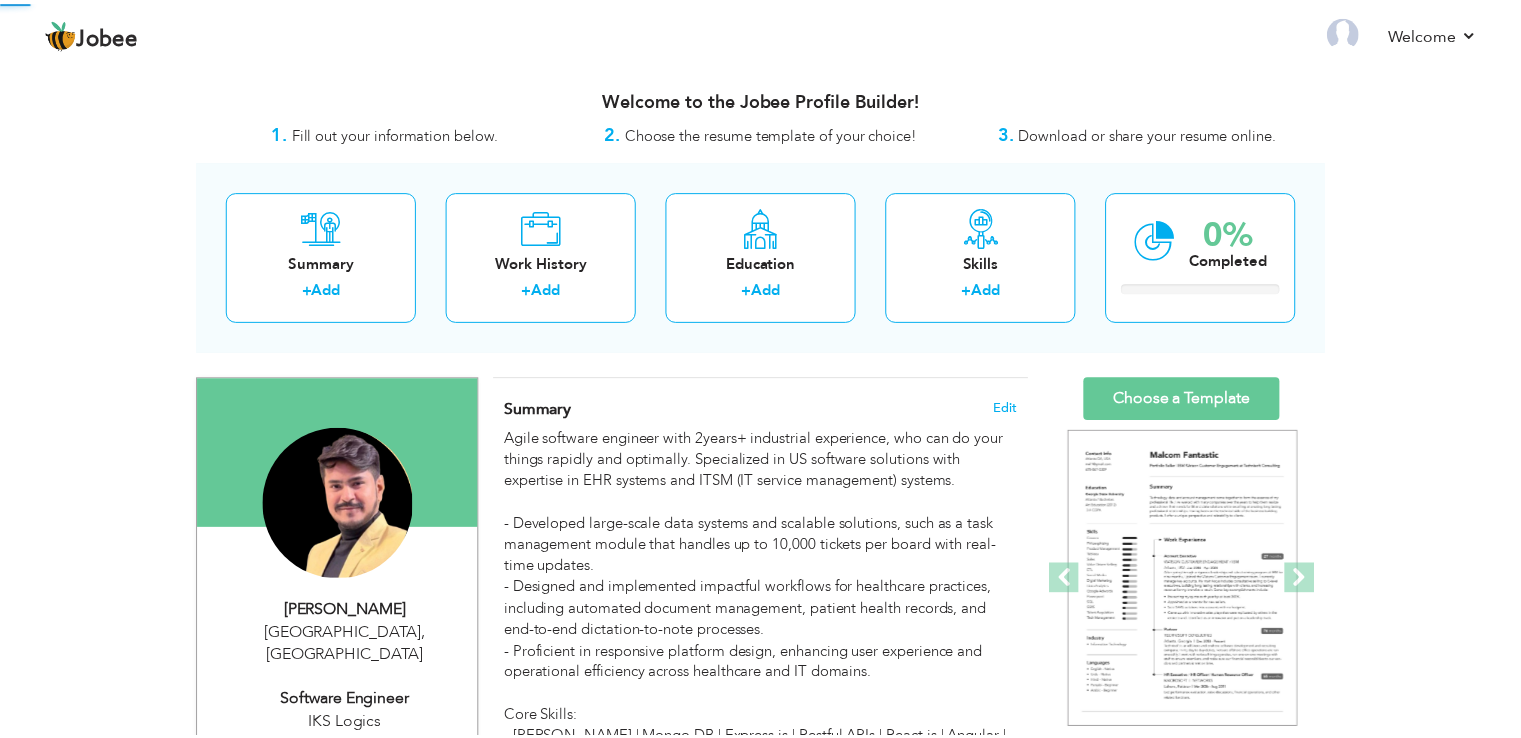 scroll, scrollTop: 0, scrollLeft: 0, axis: both 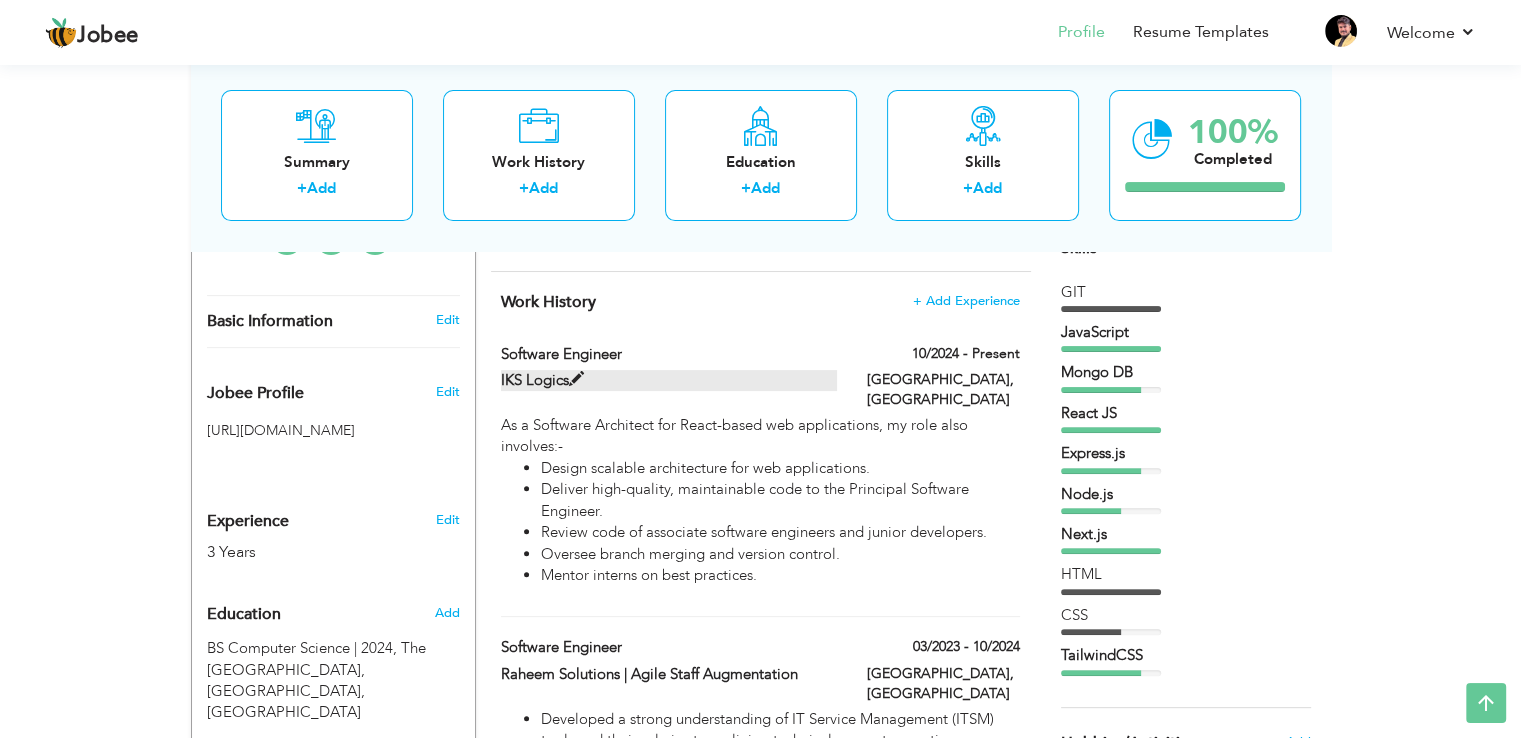 drag, startPoint x: 492, startPoint y: 381, endPoint x: 594, endPoint y: 372, distance: 102.396286 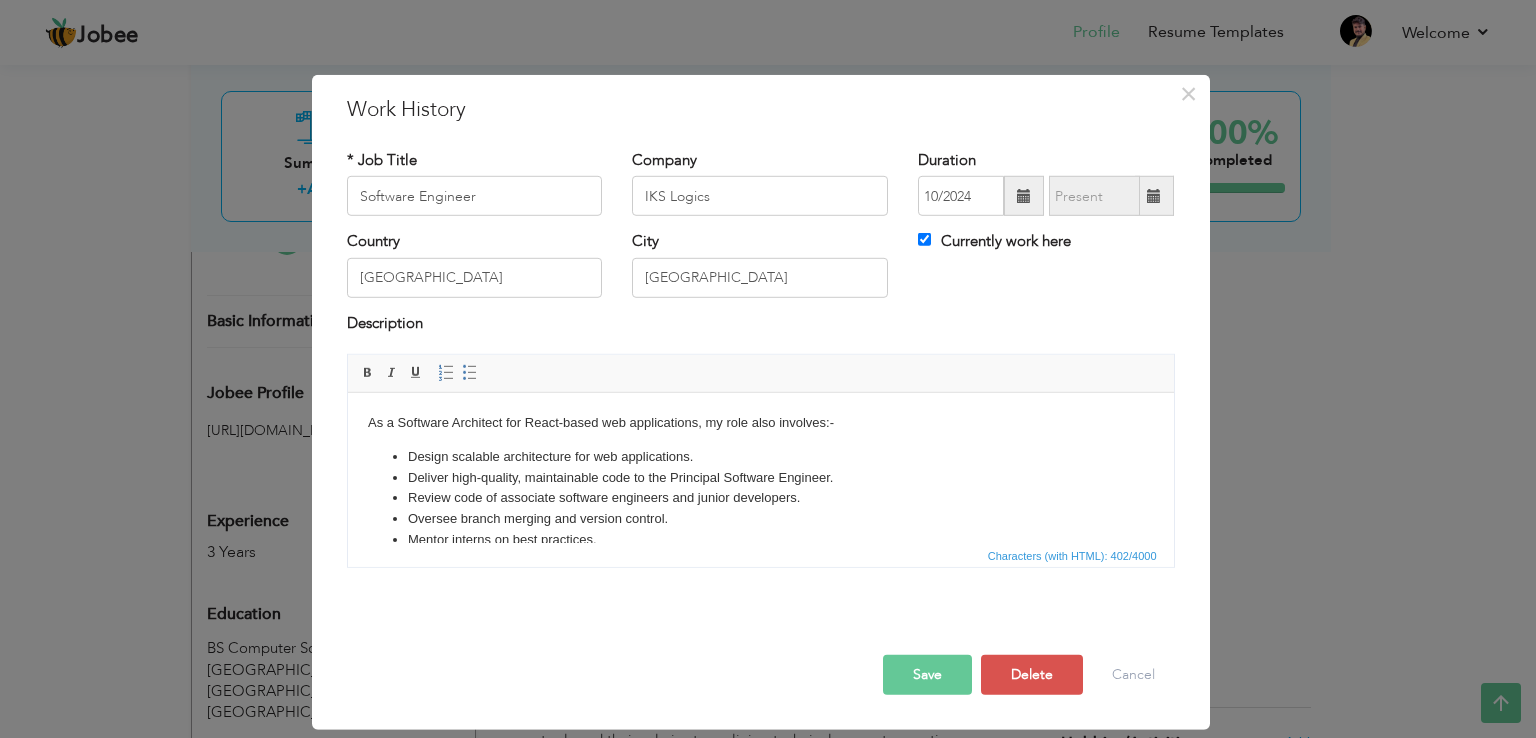 click on "Editor toolbars Basic Styles   Bold   Italic   Underline Paragraph   Insert/Remove Numbered List   Insert/Remove Bulleted List" at bounding box center [761, 374] 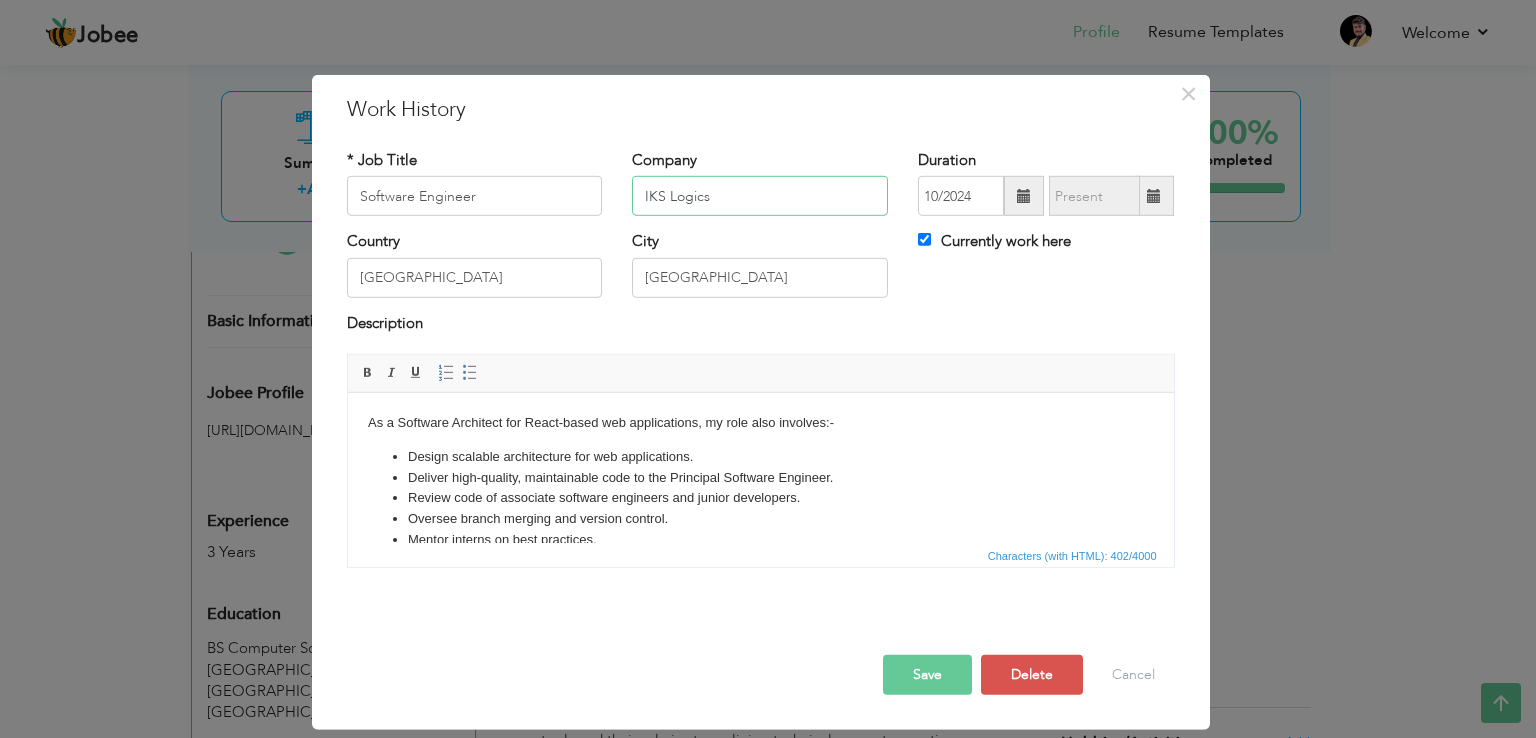 click on "IKS Logics" at bounding box center [760, 196] 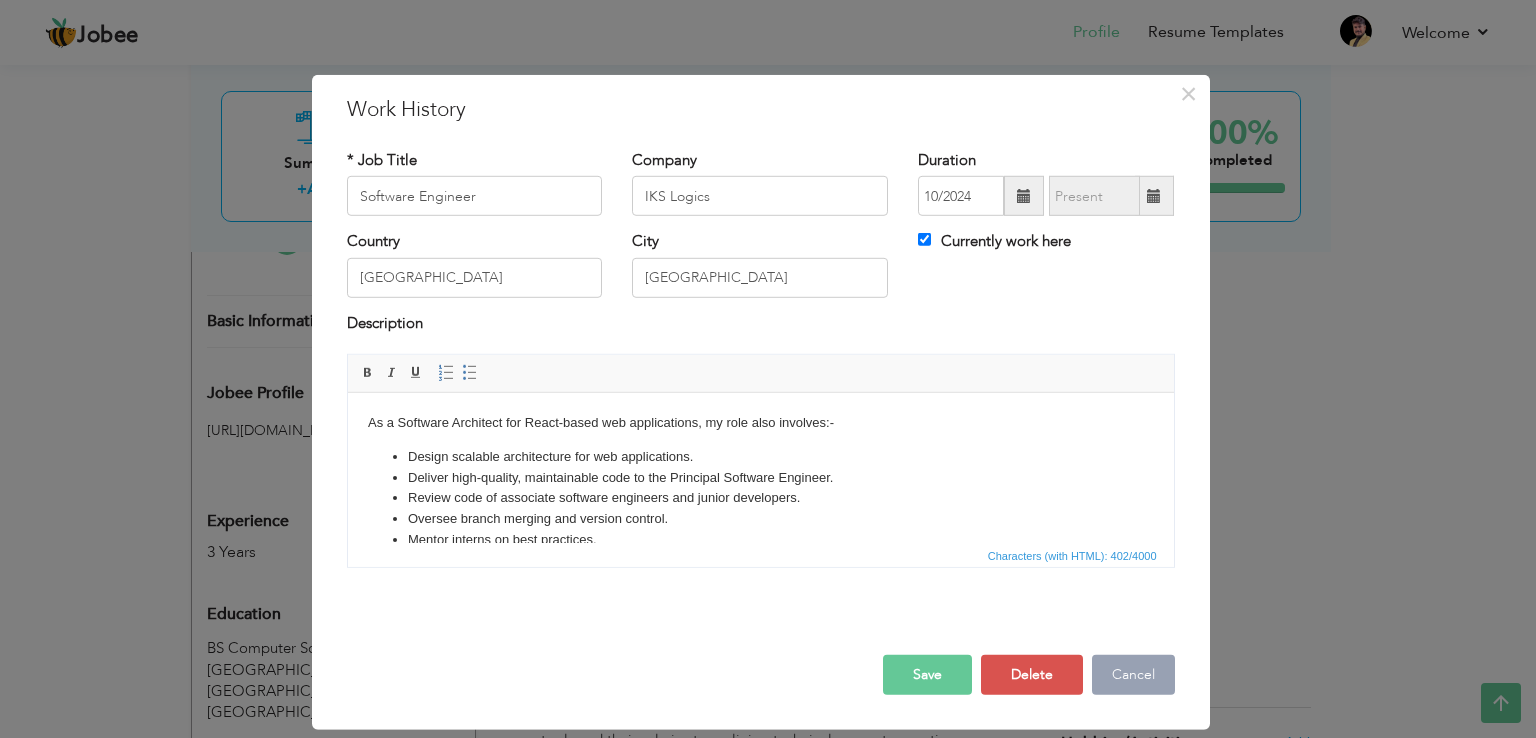 click on "Cancel" at bounding box center [1133, 675] 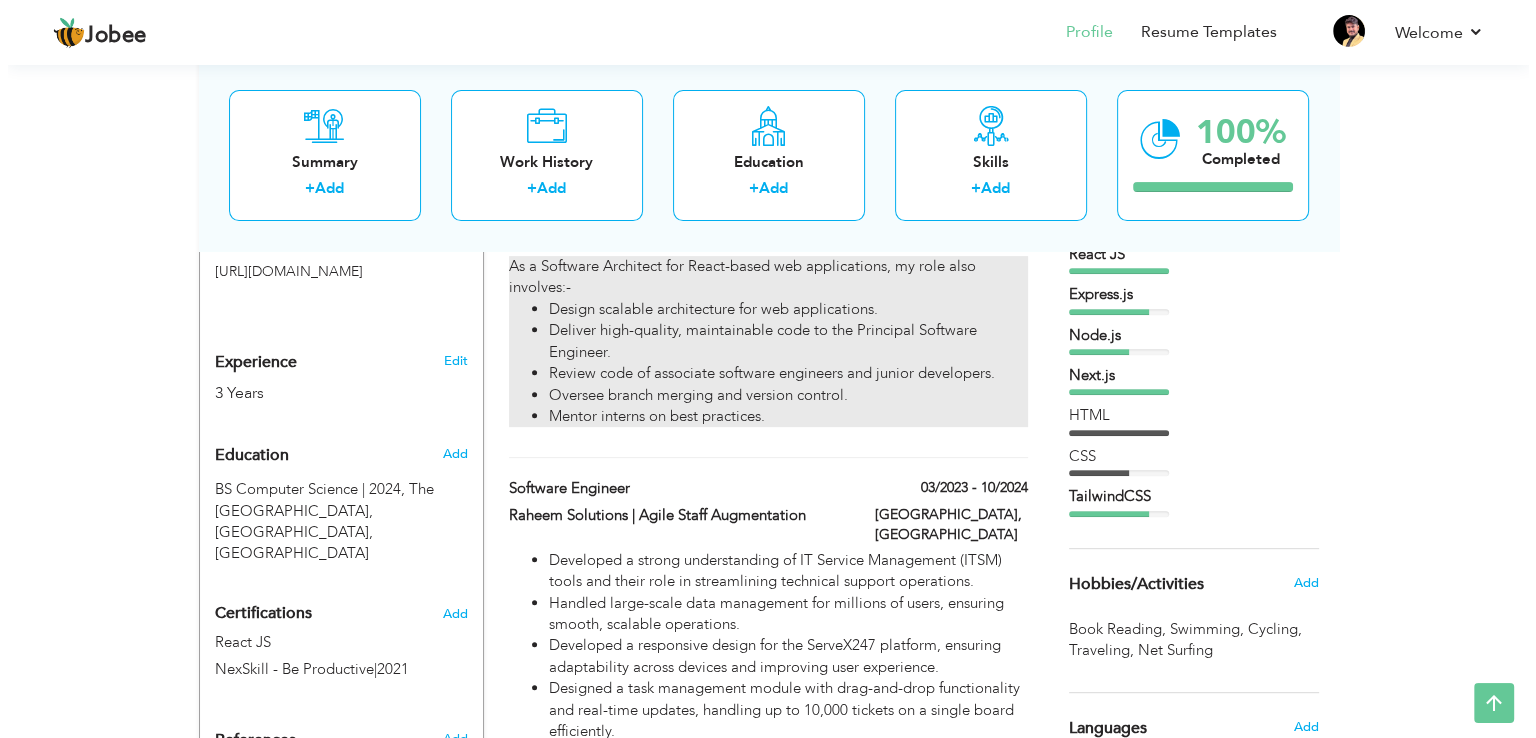 scroll, scrollTop: 700, scrollLeft: 0, axis: vertical 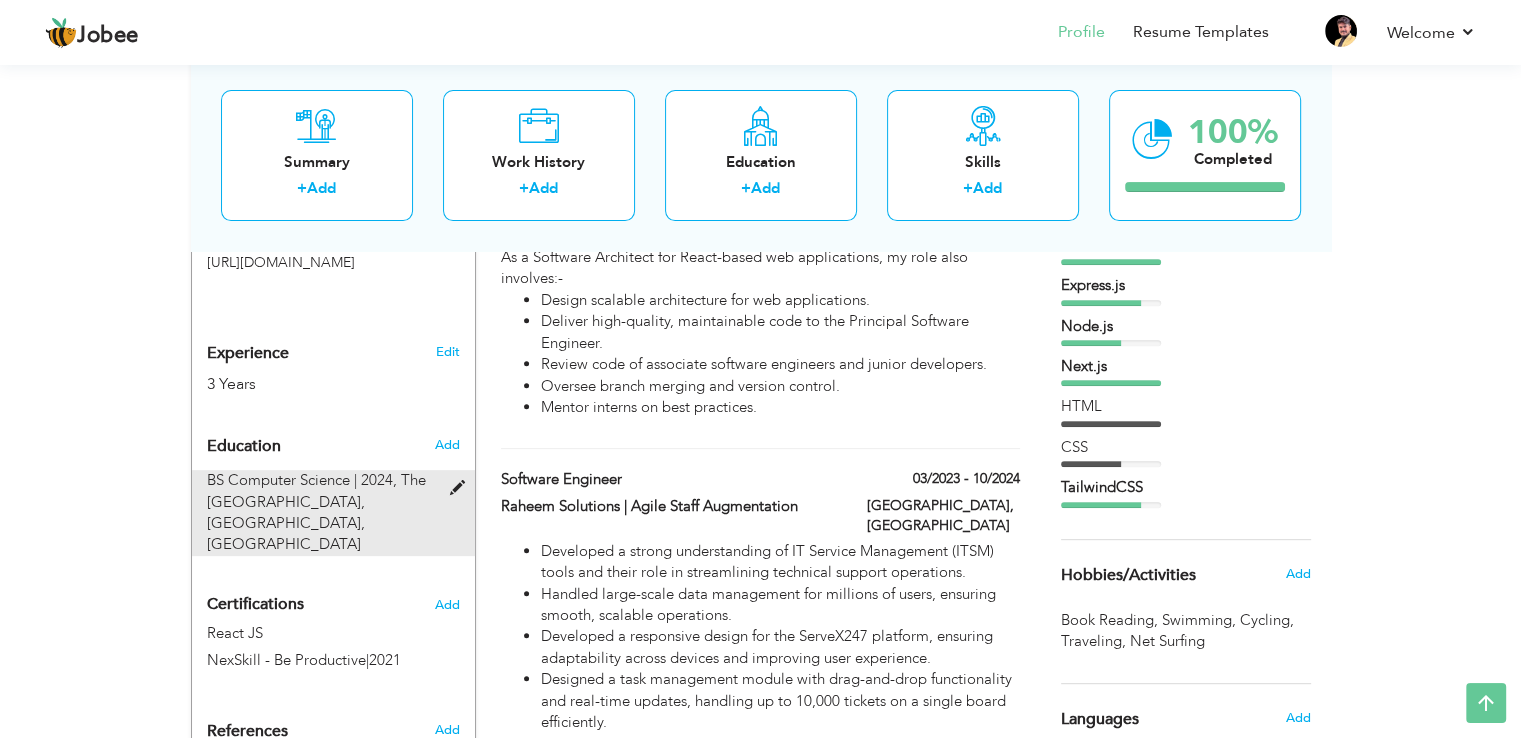 click at bounding box center [461, 488] 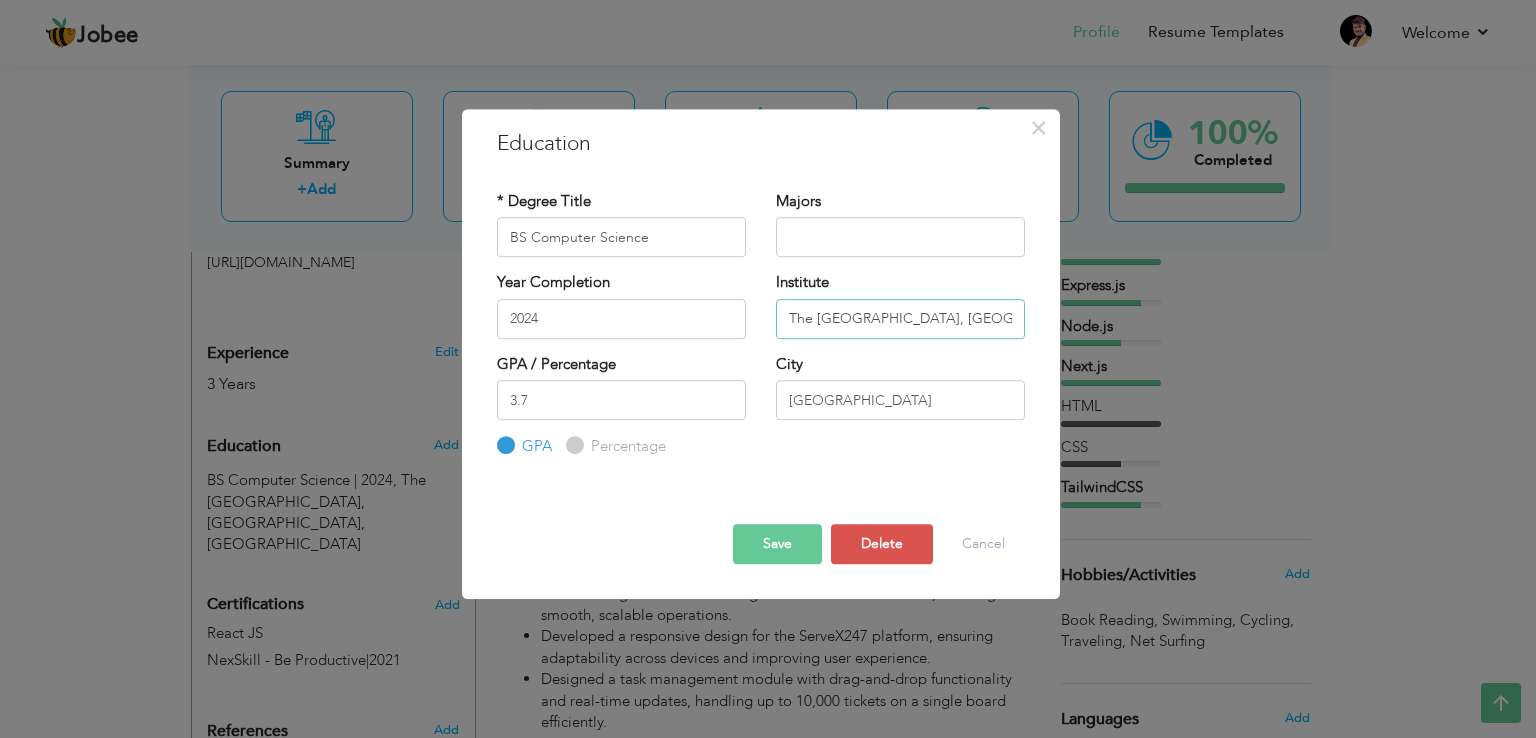 drag, startPoint x: 784, startPoint y: 320, endPoint x: 1004, endPoint y: 320, distance: 220 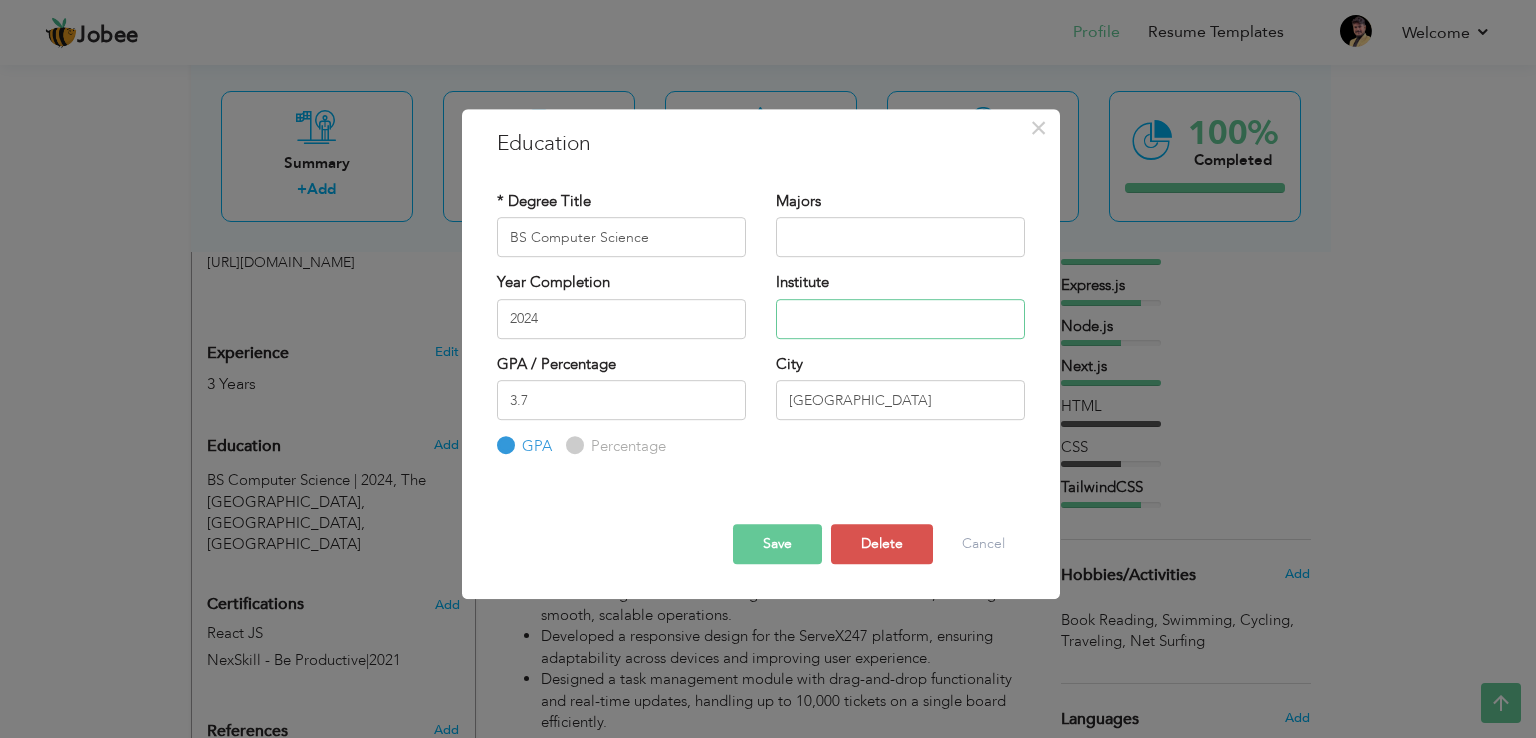 type on "C" 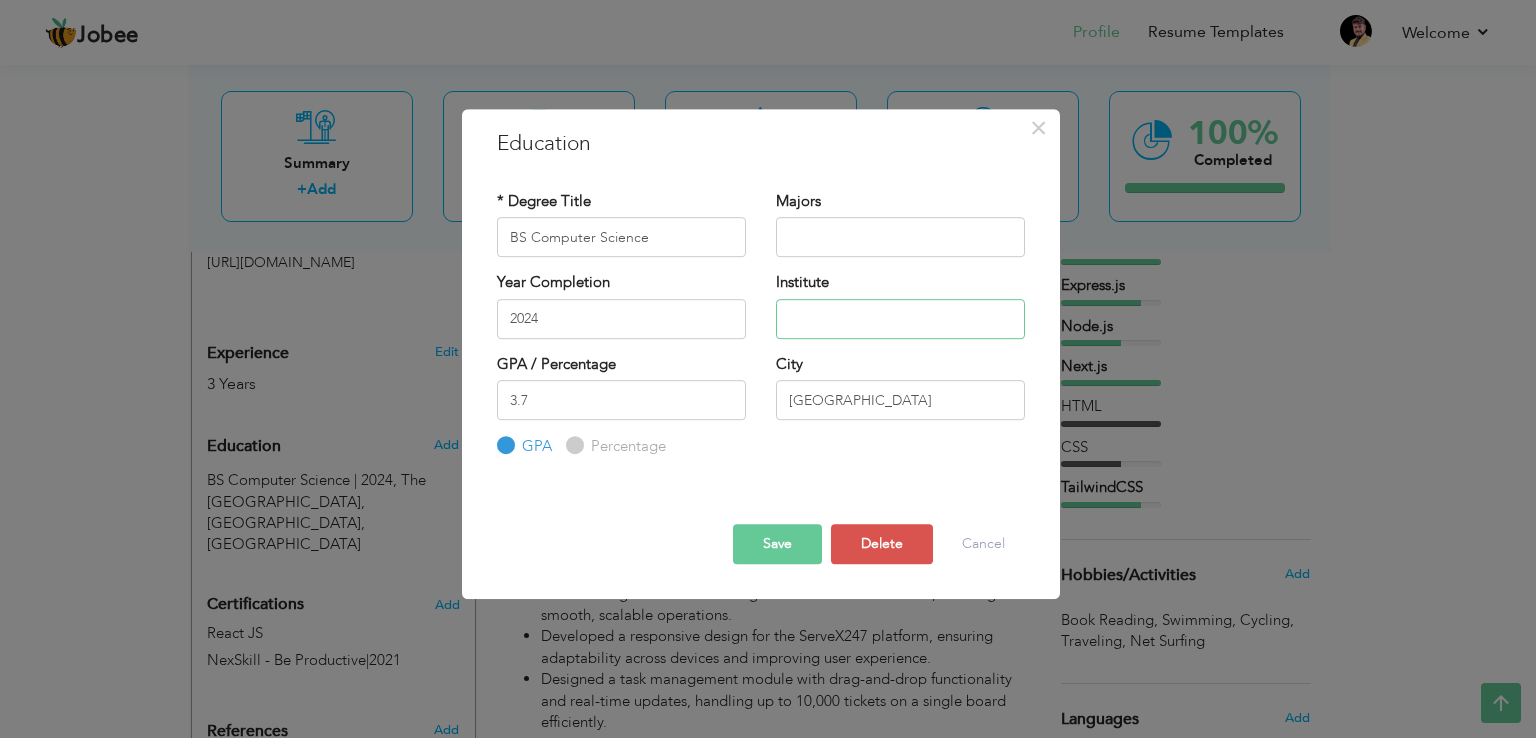 paste on "National College of Business Administration & Economics" 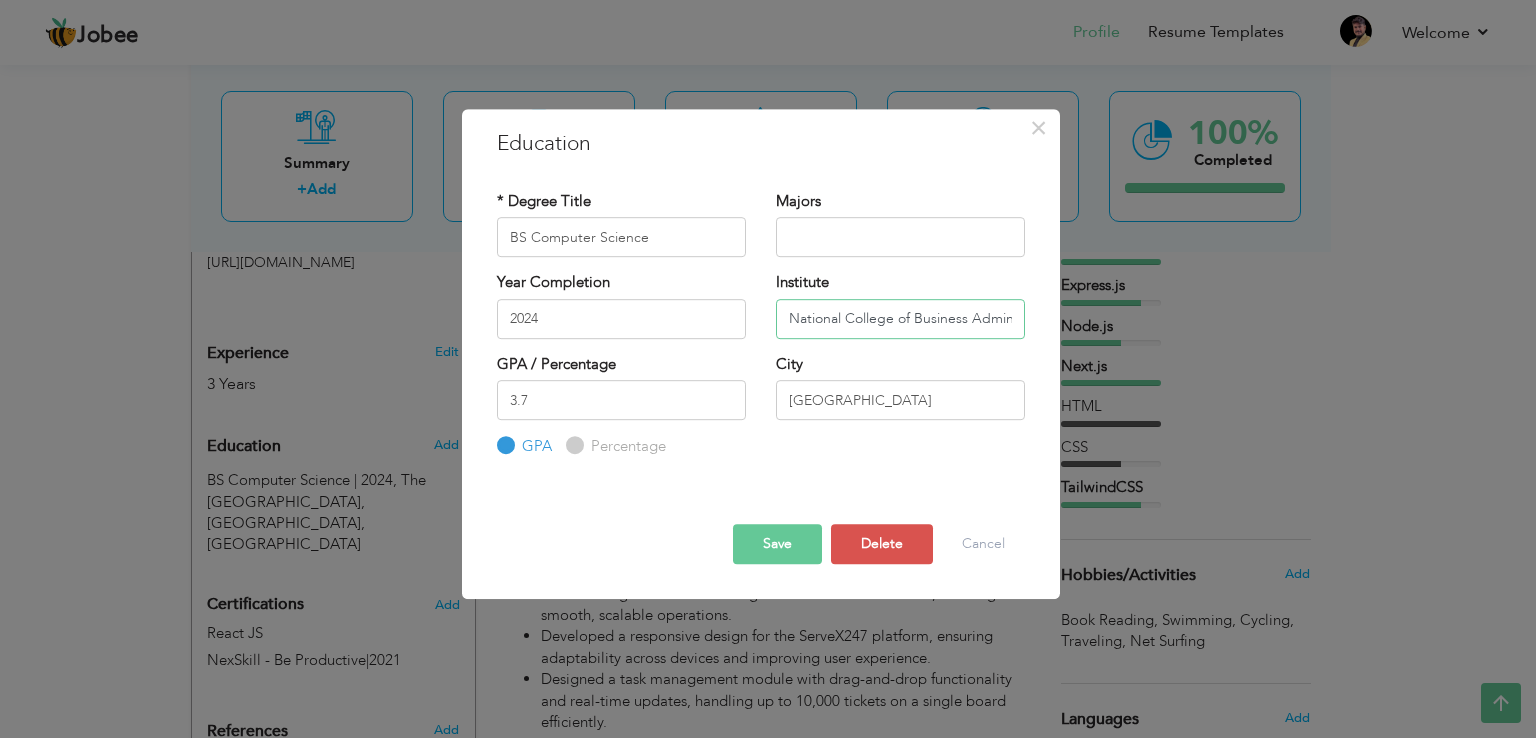 scroll, scrollTop: 0, scrollLeft: 134, axis: horizontal 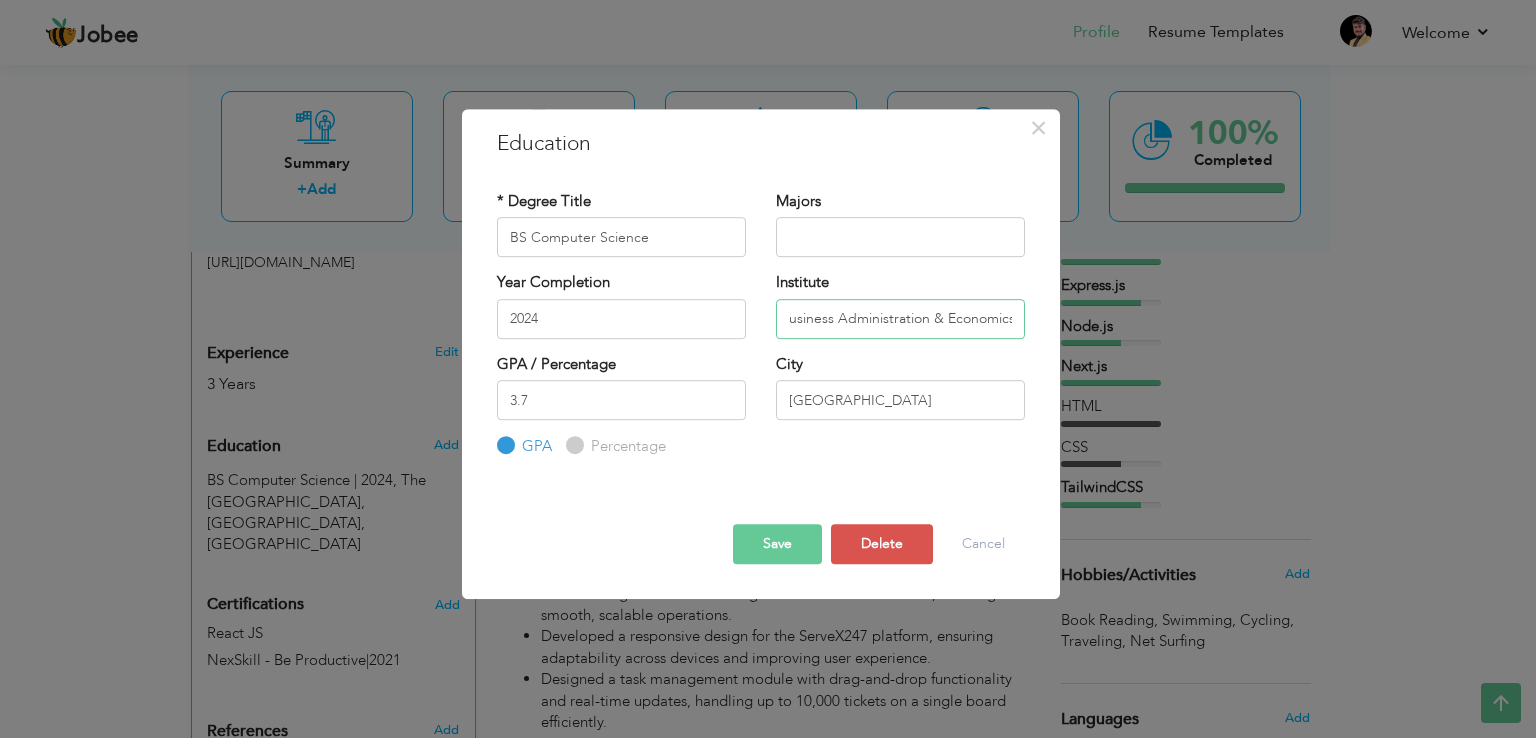 type on "National College of Business Administration & Economics" 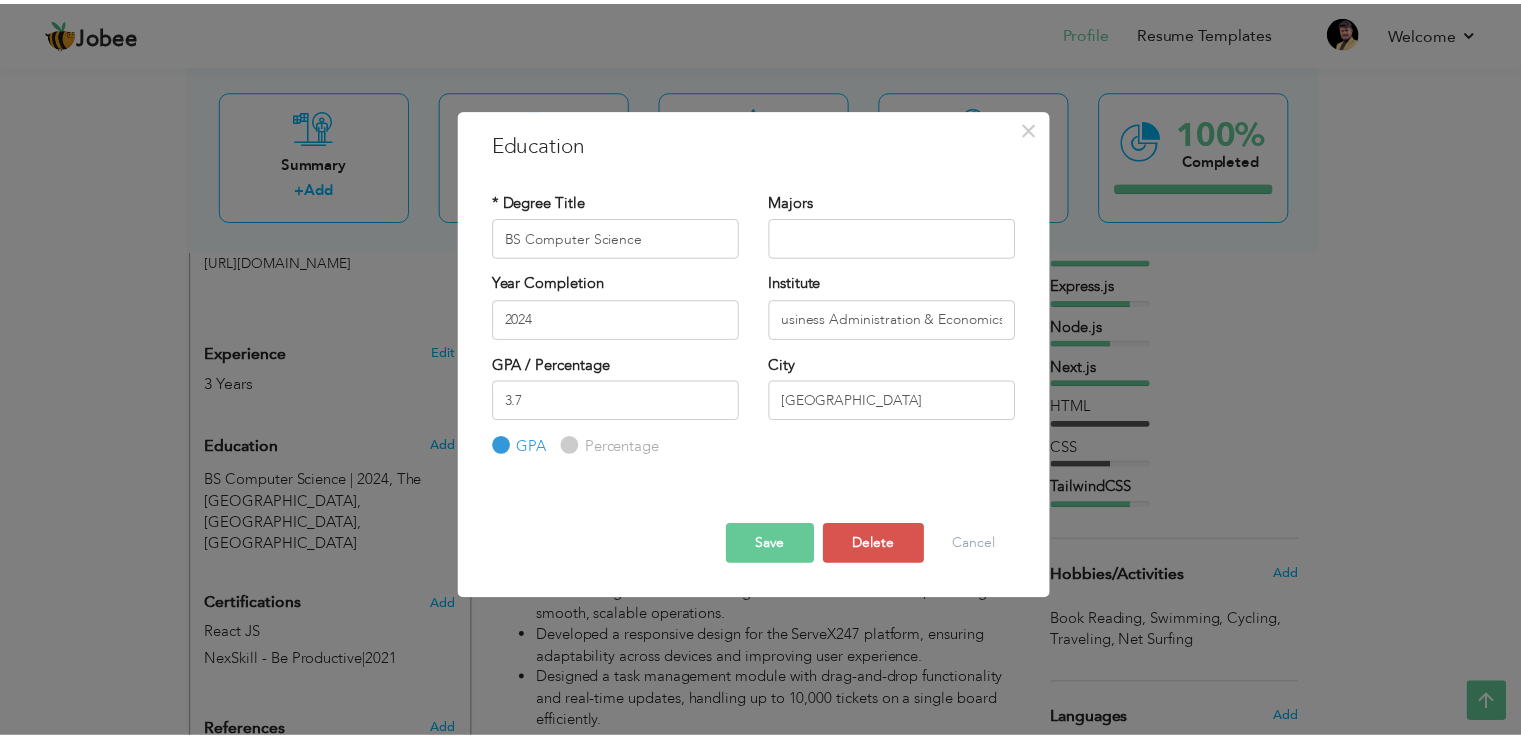 scroll, scrollTop: 0, scrollLeft: 0, axis: both 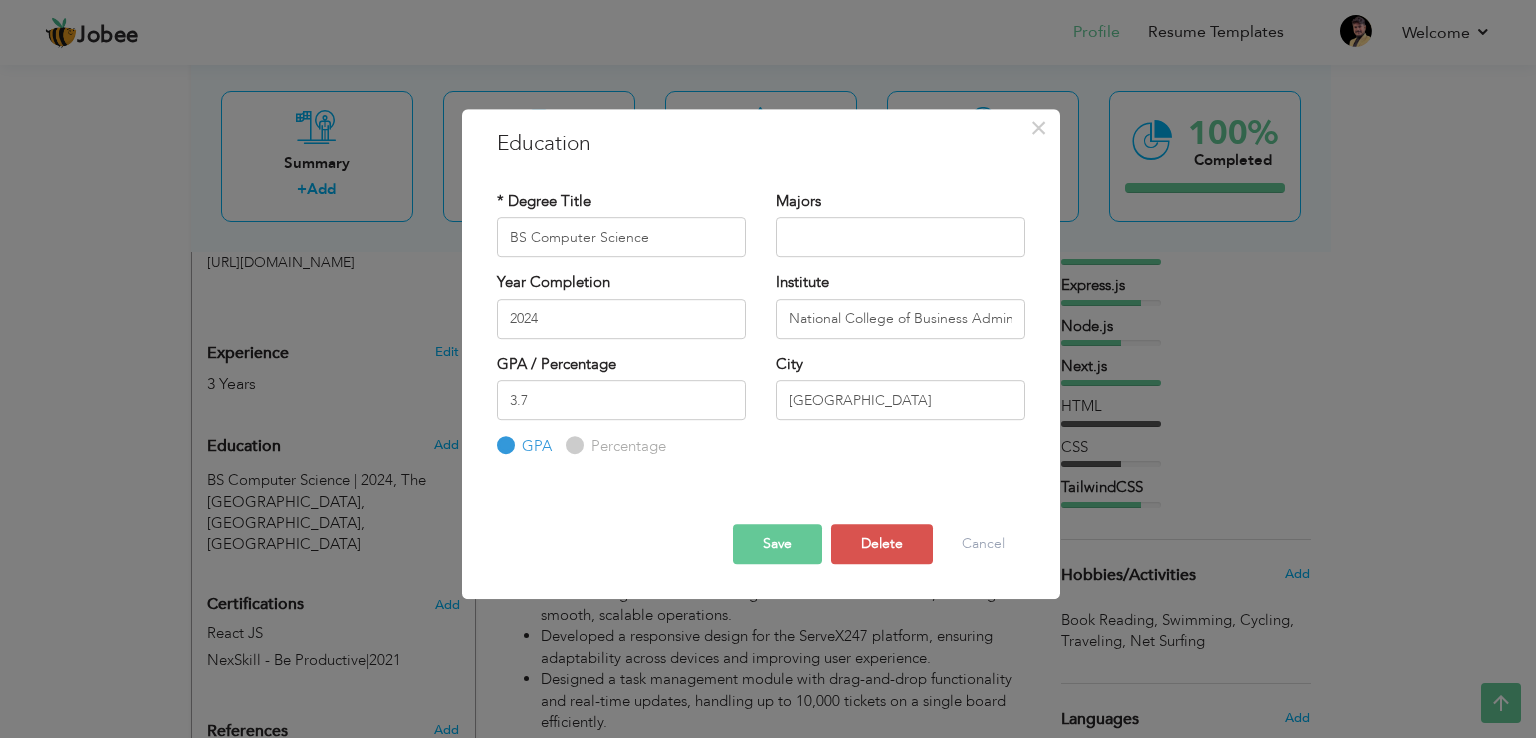 click on "Save" at bounding box center [777, 544] 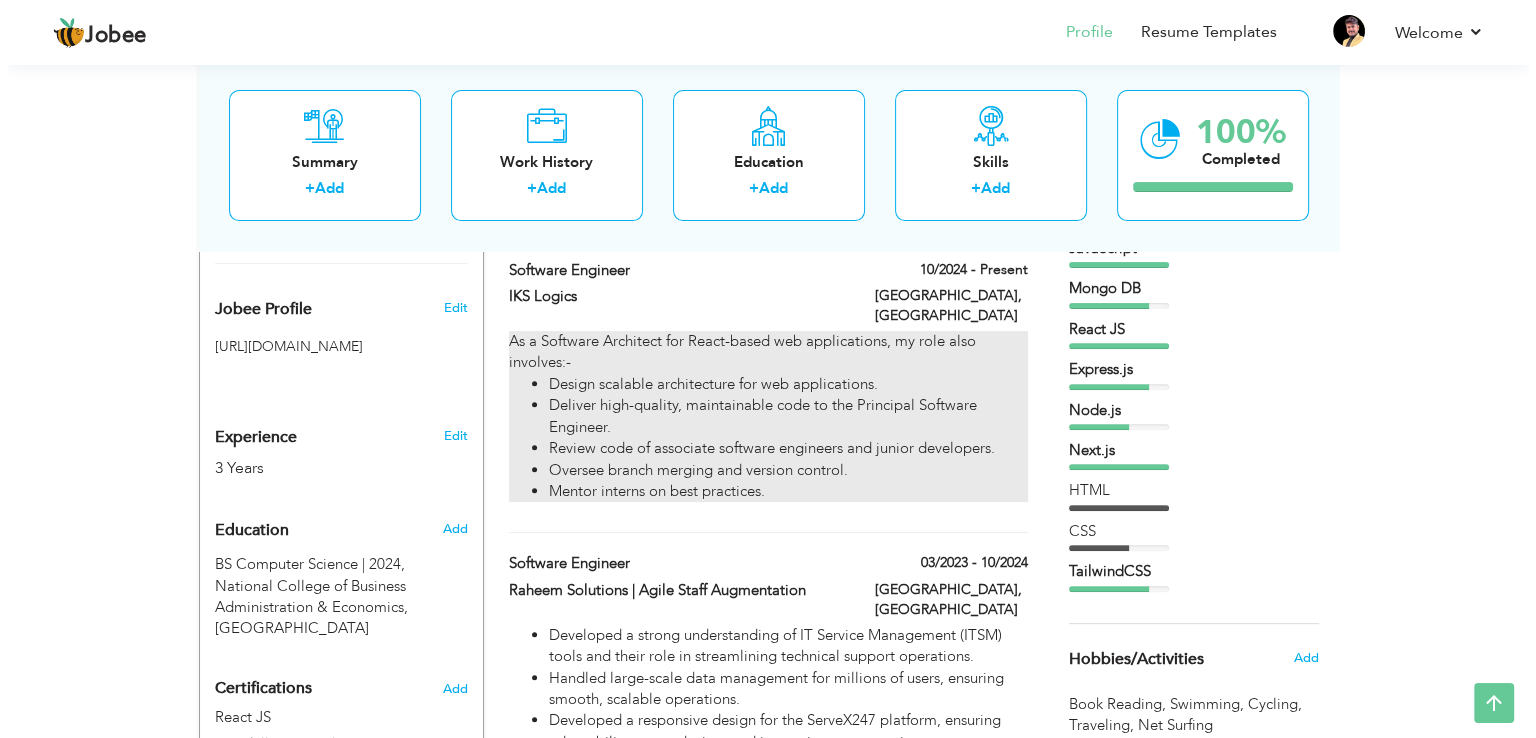 scroll, scrollTop: 612, scrollLeft: 0, axis: vertical 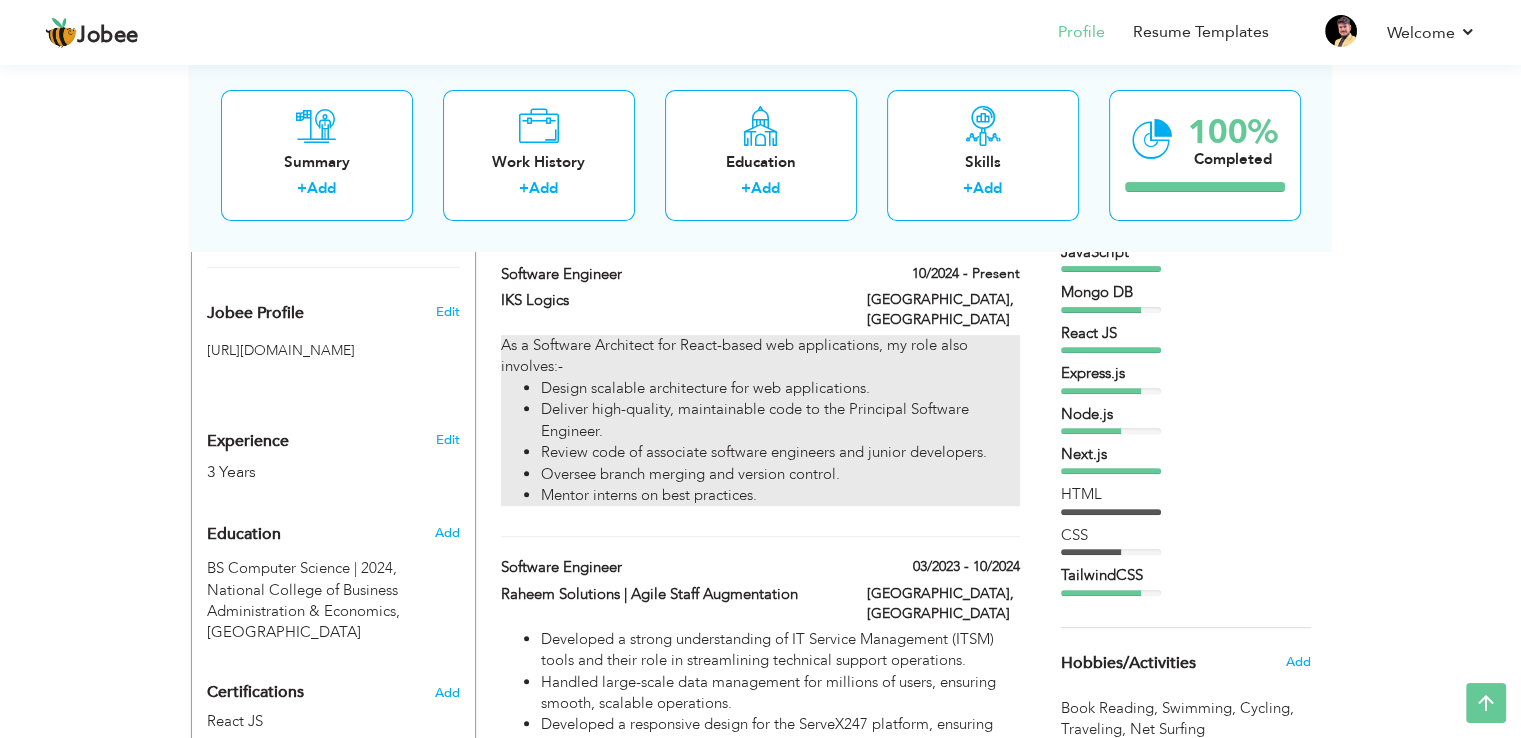 click on "As a Software Architect for React-based web applications, my role also involves:-
Design scalable architecture for web applications.
Deliver high-quality, maintainable code to the Principal Software Engineer.
Review code of associate software engineers and junior developers.
Oversee branch merging and version control.
Mentor interns on best practices." at bounding box center [760, 420] 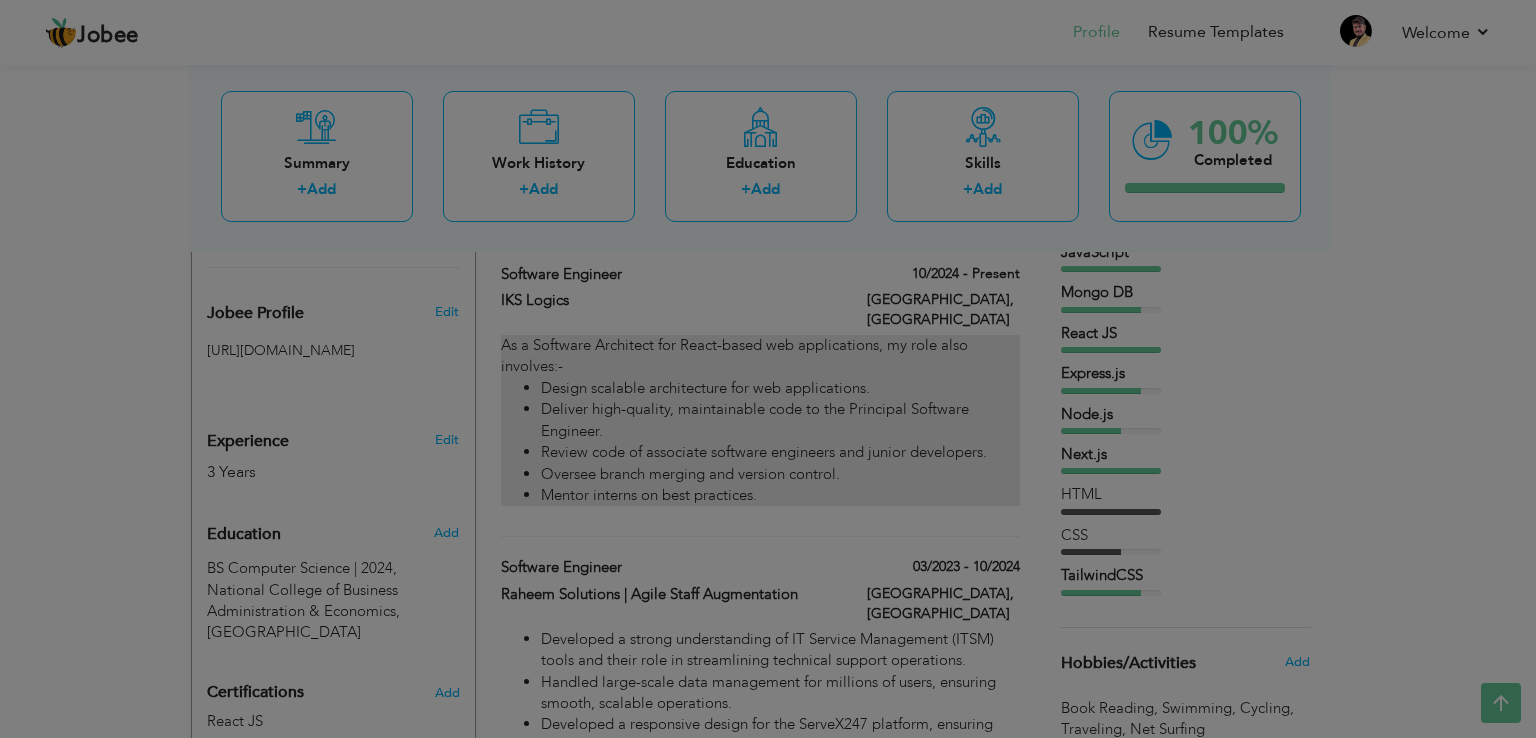 click on "Jobee
Profile
Resume Templates
Resume Templates
Cover Letters
About
My Resume
Welcome
Settings
Log off
Welcome" at bounding box center [768, 1274] 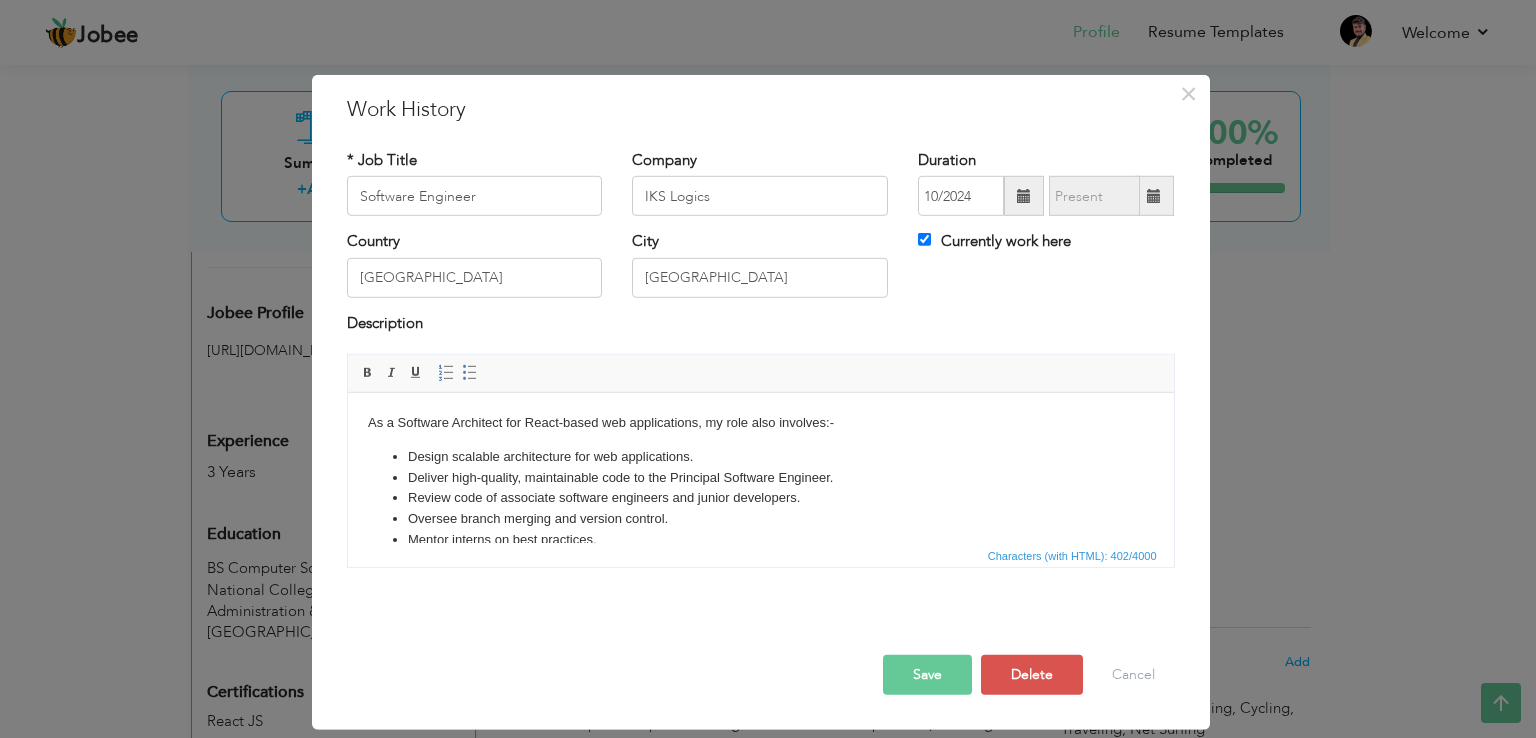 click on "Mentor interns on best practices." at bounding box center (760, 540) 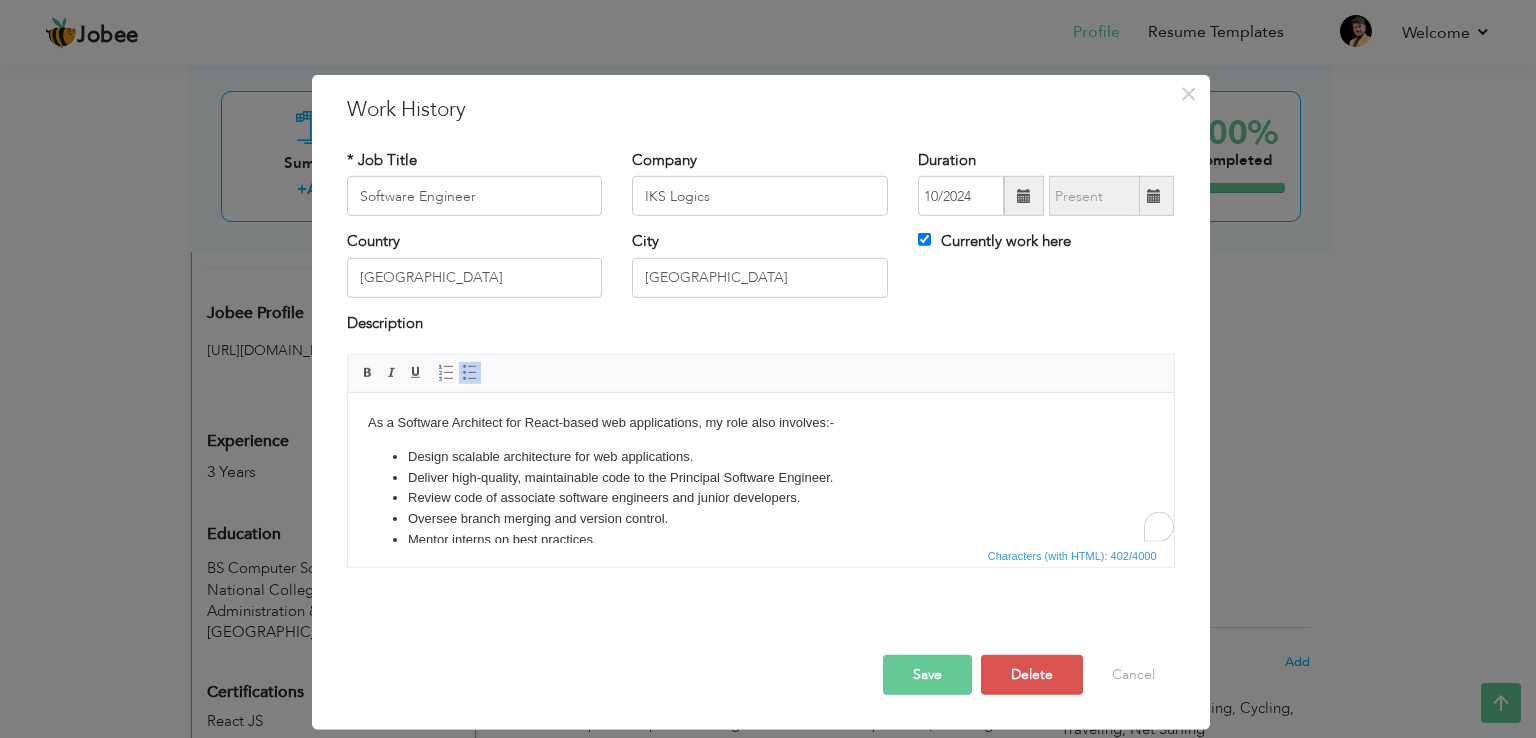 scroll, scrollTop: 27, scrollLeft: 0, axis: vertical 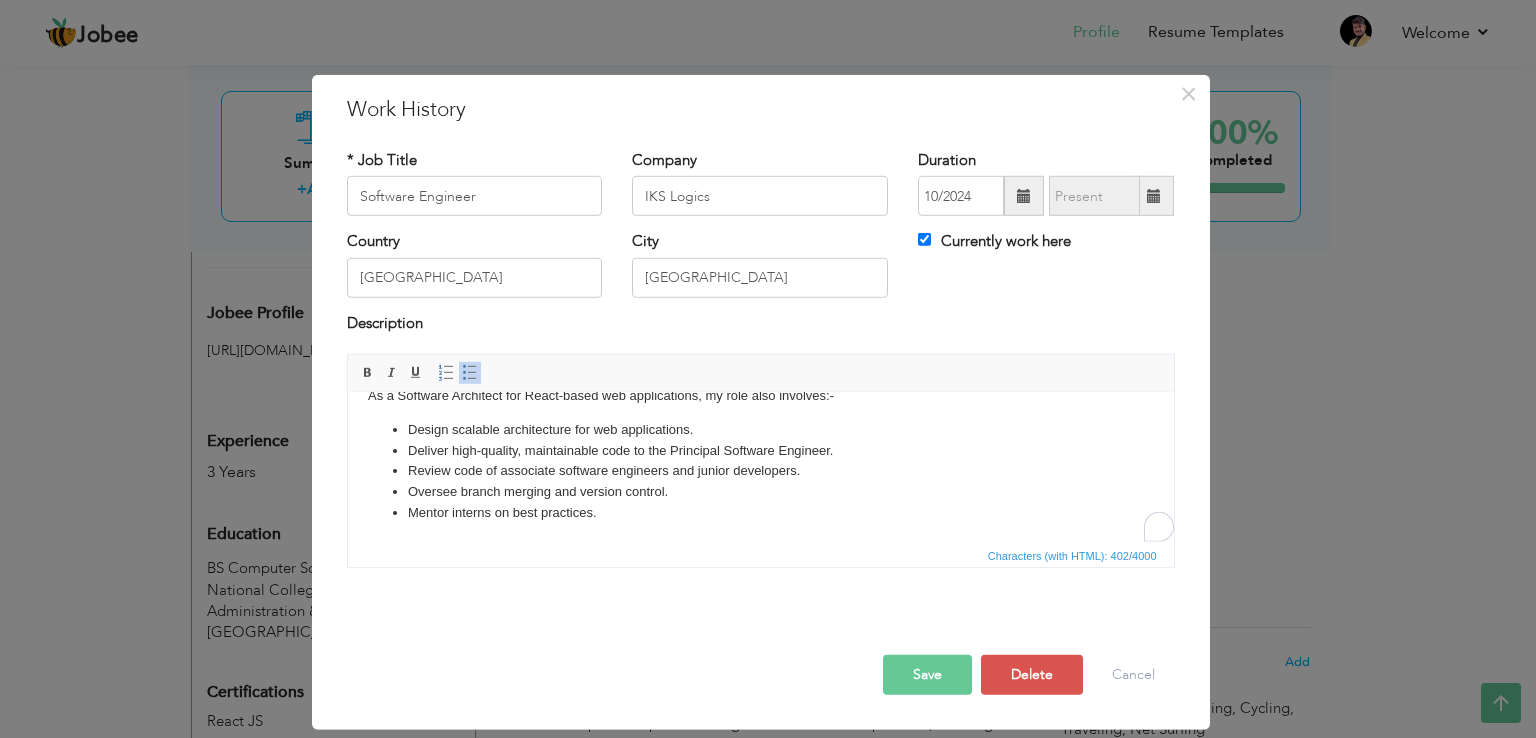 click on "Mentor interns on best practices." at bounding box center [760, 513] 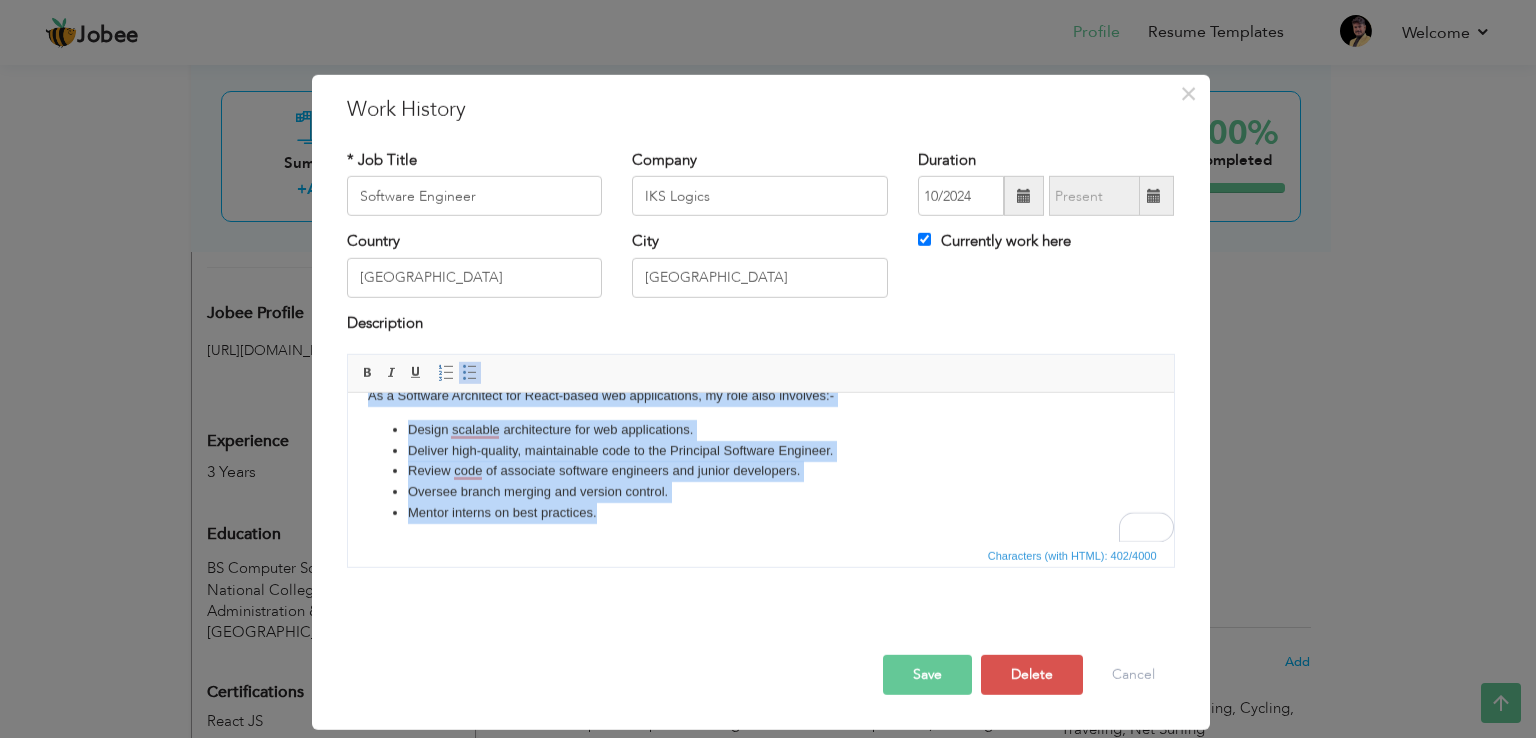 scroll, scrollTop: 23, scrollLeft: 0, axis: vertical 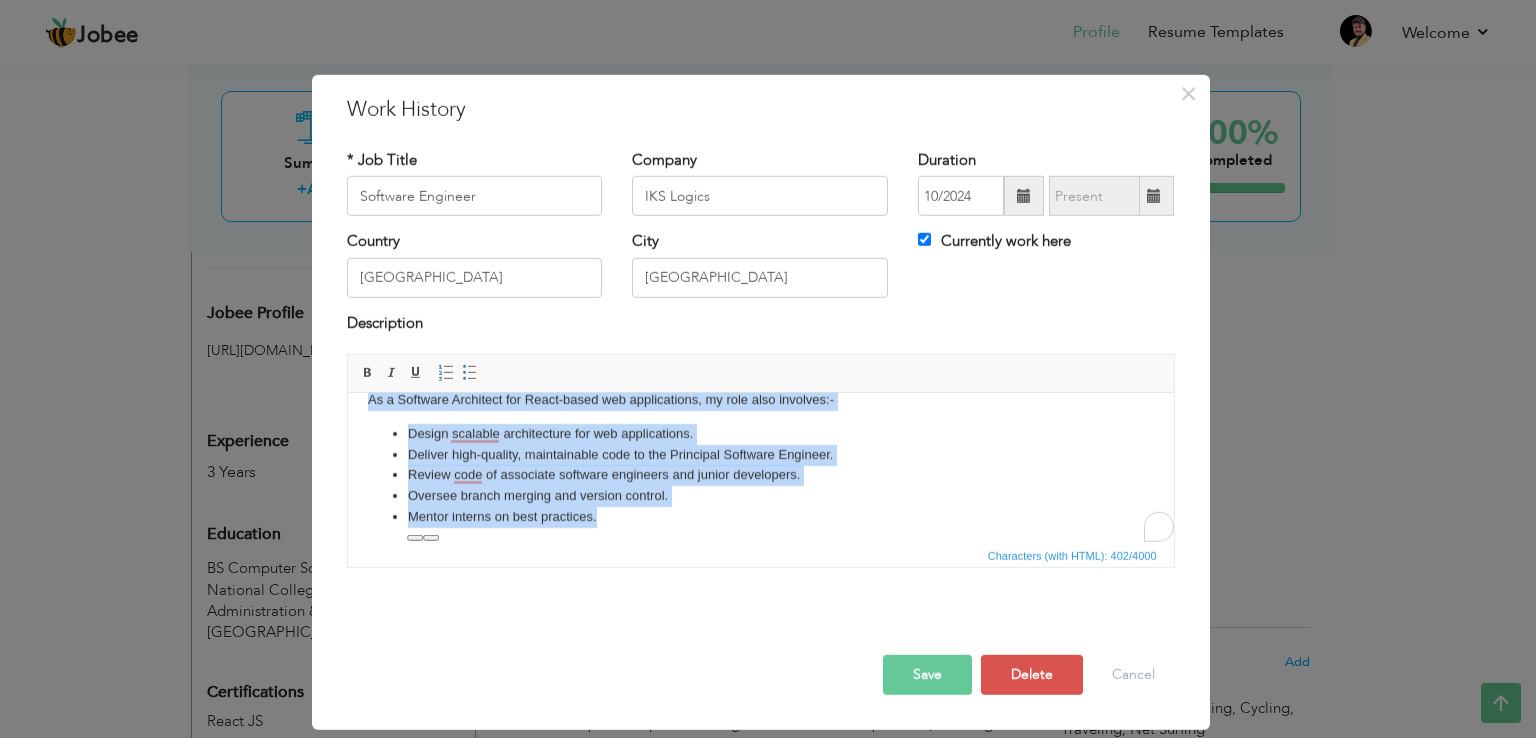 copy on "As a Software Architect for React-based web applications, my role also involves:- Design scalable architecture for web applications. Deliver high-quality, maintainable code to the Principal Software Engineer. Review code of associate software engineers and junior developers. Oversee branch merging and version control. Mentor interns on best practices." 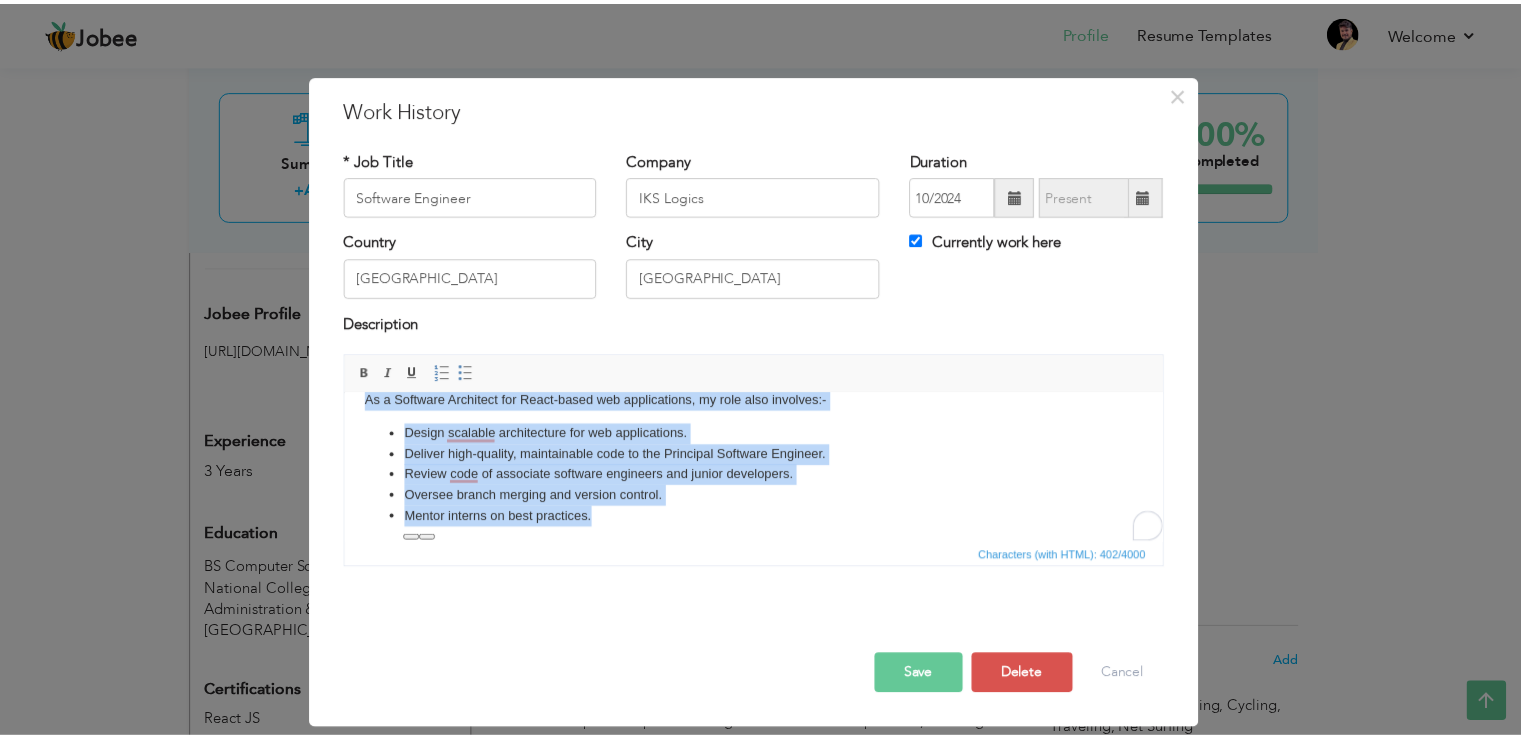 scroll, scrollTop: 0, scrollLeft: 0, axis: both 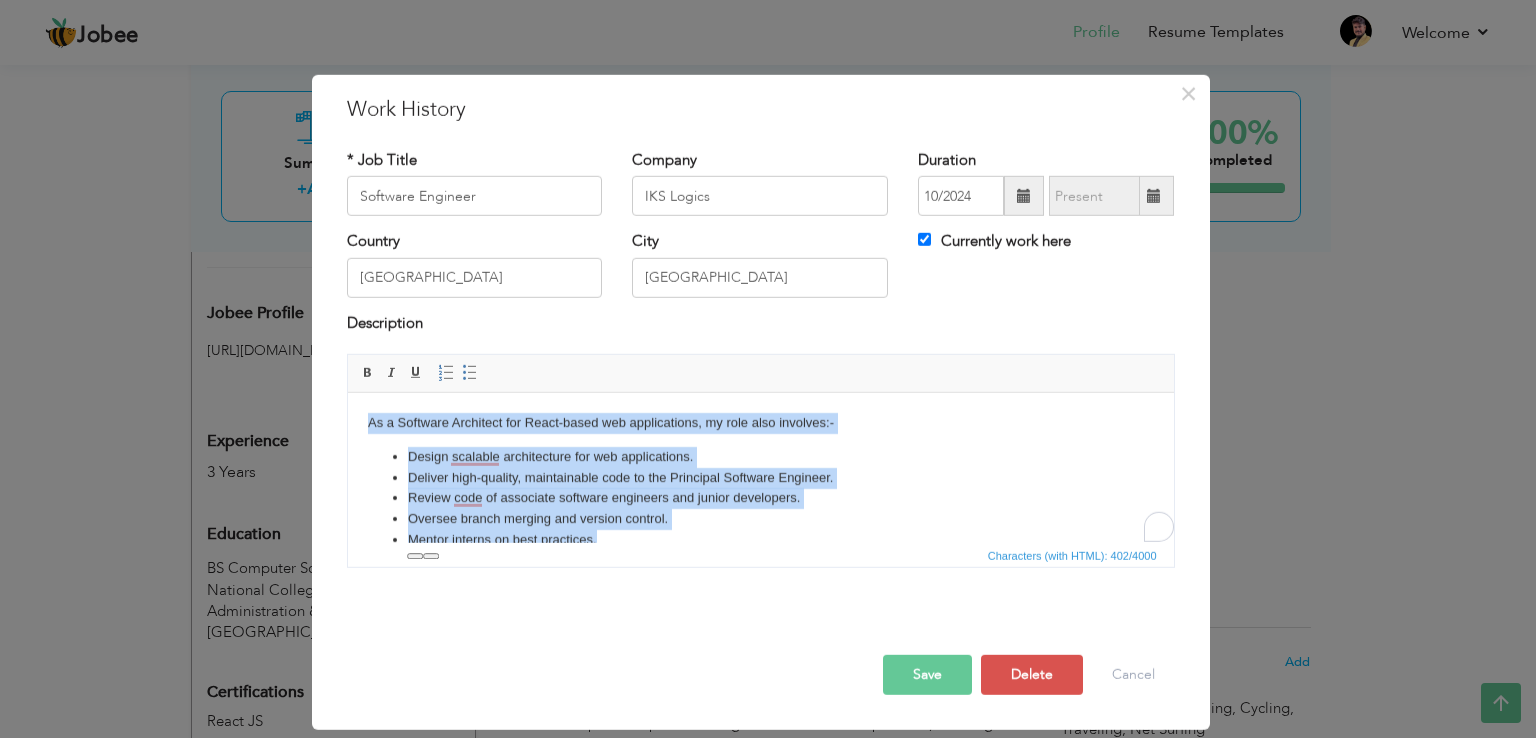 click on "Design scalable architecture for web applications." at bounding box center (760, 457) 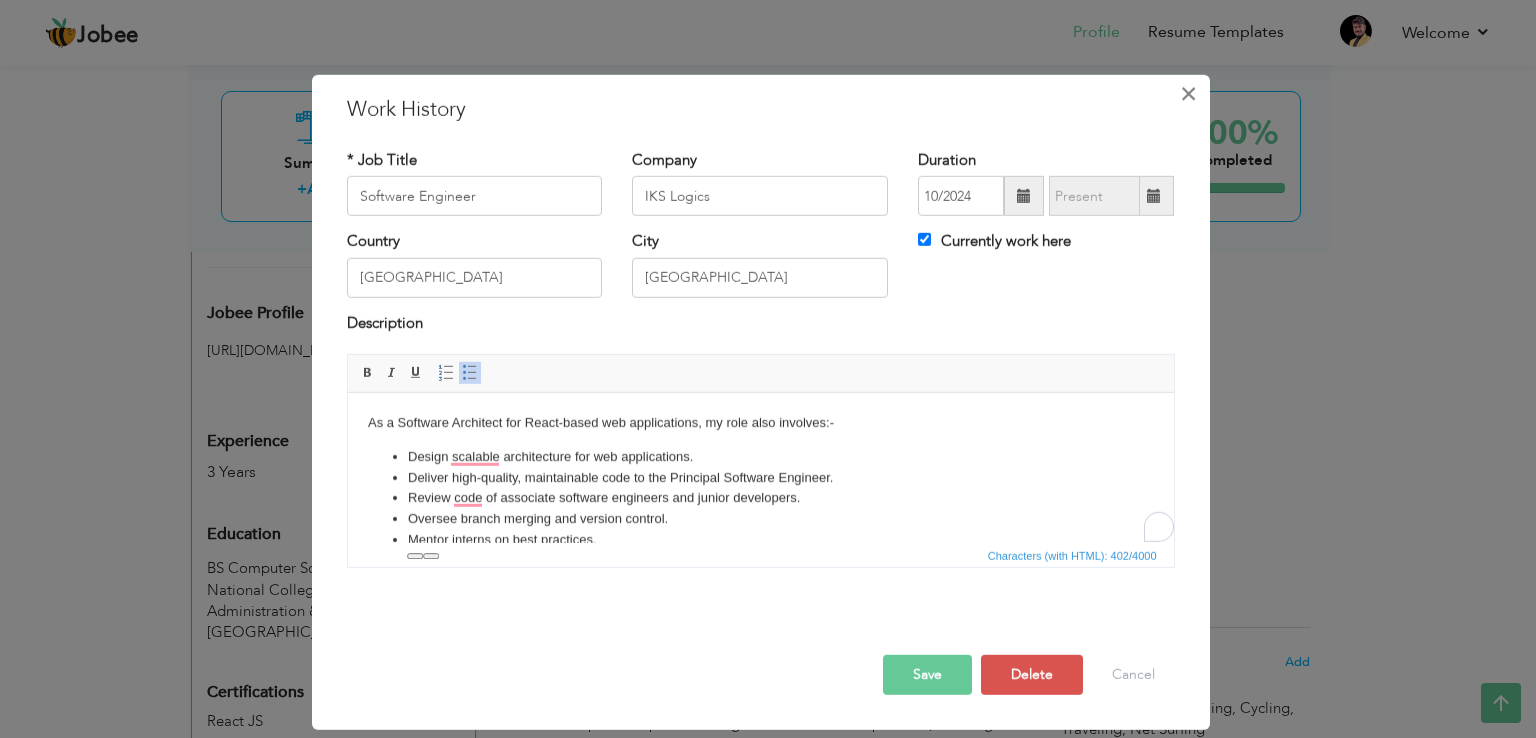 click on "×" at bounding box center (1188, 94) 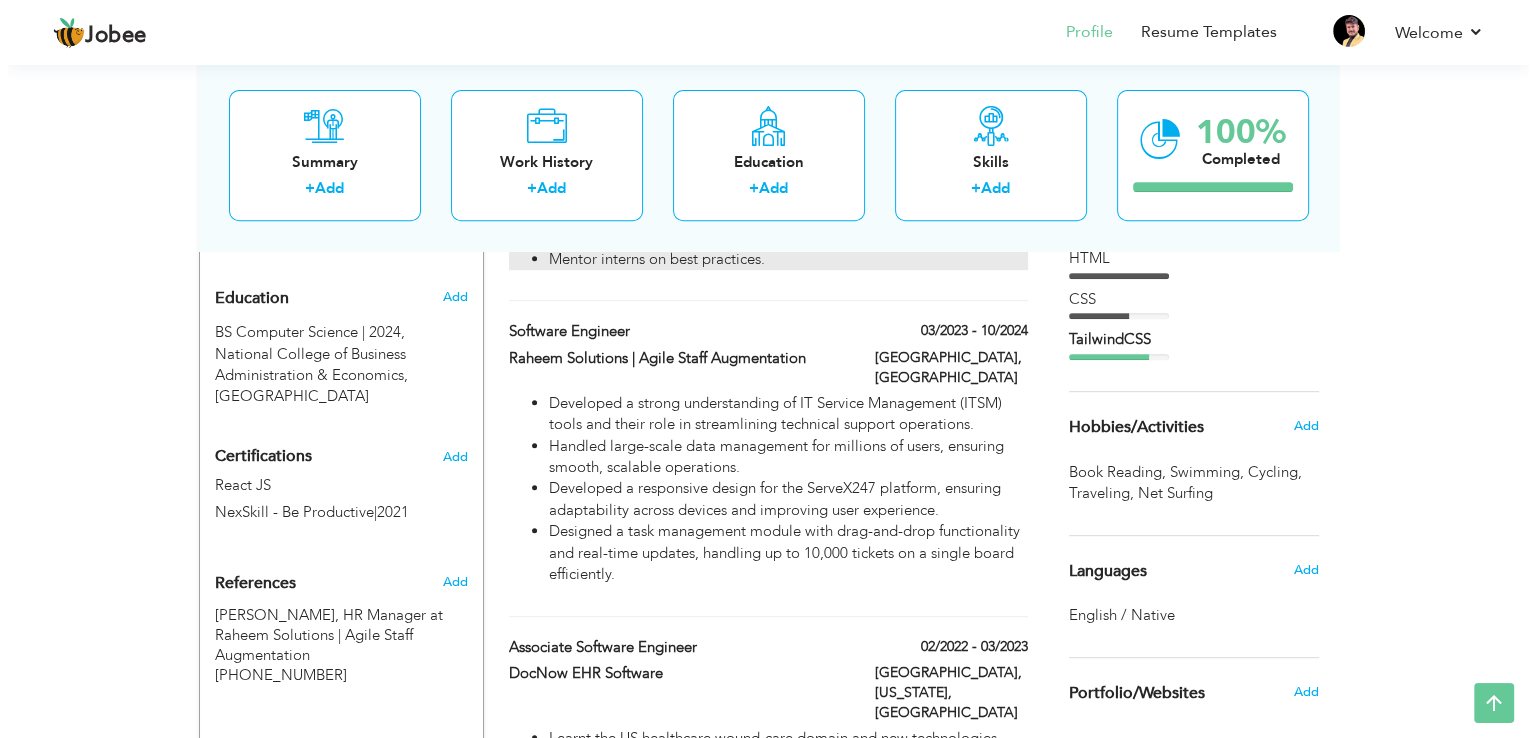 scroll, scrollTop: 876, scrollLeft: 0, axis: vertical 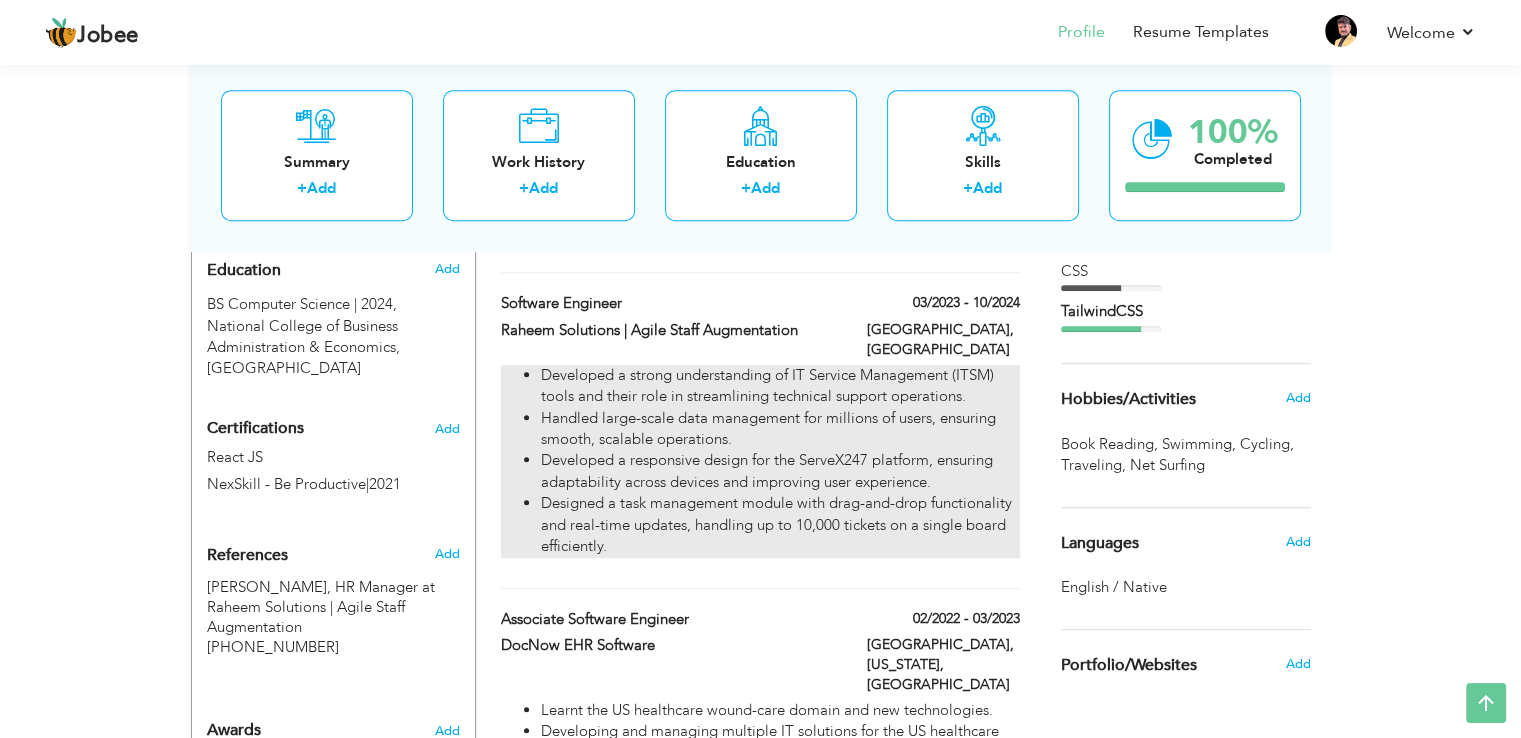click on "Developed a strong understanding of IT Service Management (ITSM) tools and their role in streamlining technical support operations.
Handled large-scale data management for millions of users, ensuring smooth, scalable operations.
Developed a responsive design for the ServeX247 platform, ensuring adaptability across devices and improving user experience.
Designed a task management module with drag-and-drop functionality and real-time updates, handling up to 10,000 tickets on a single board efficiently." at bounding box center (760, 461) 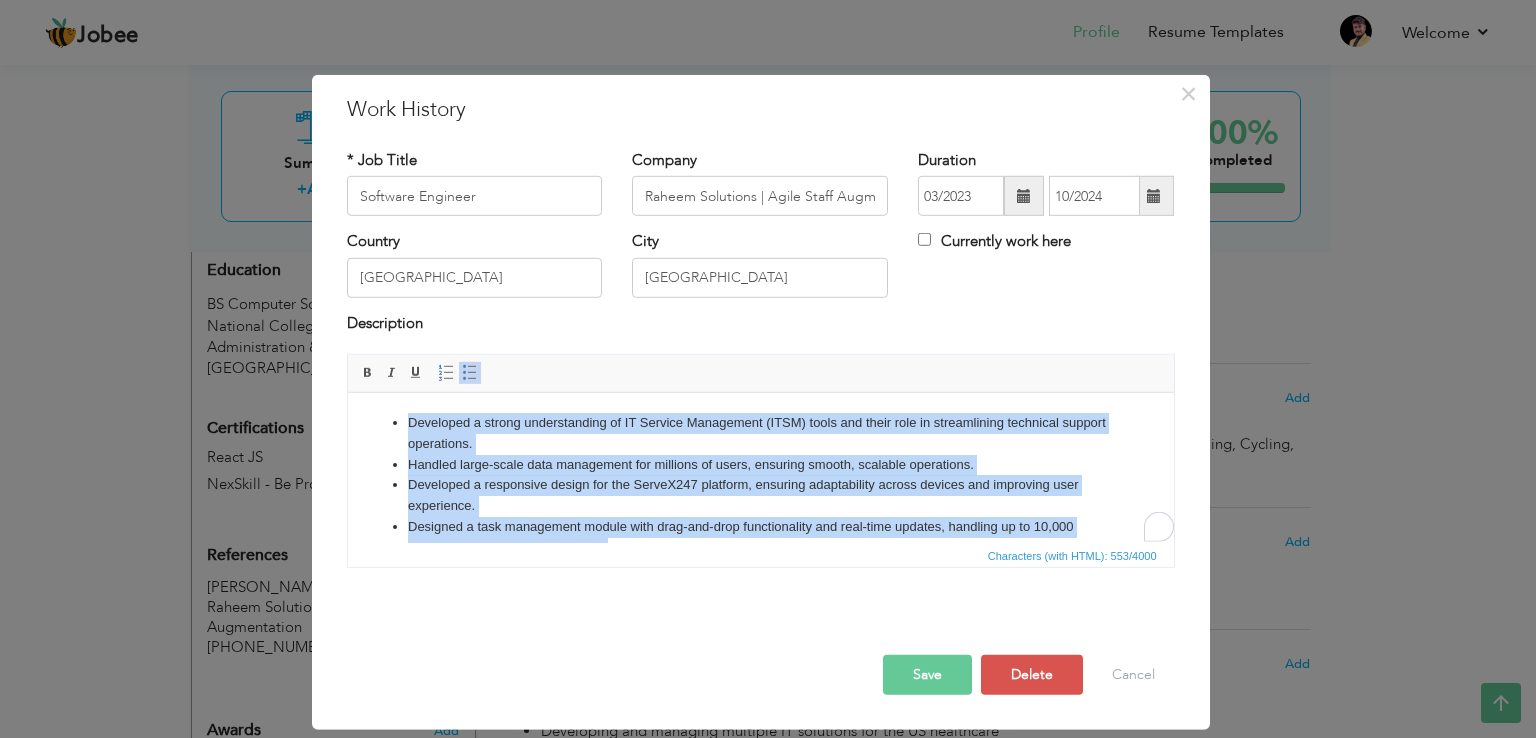 scroll, scrollTop: 35, scrollLeft: 0, axis: vertical 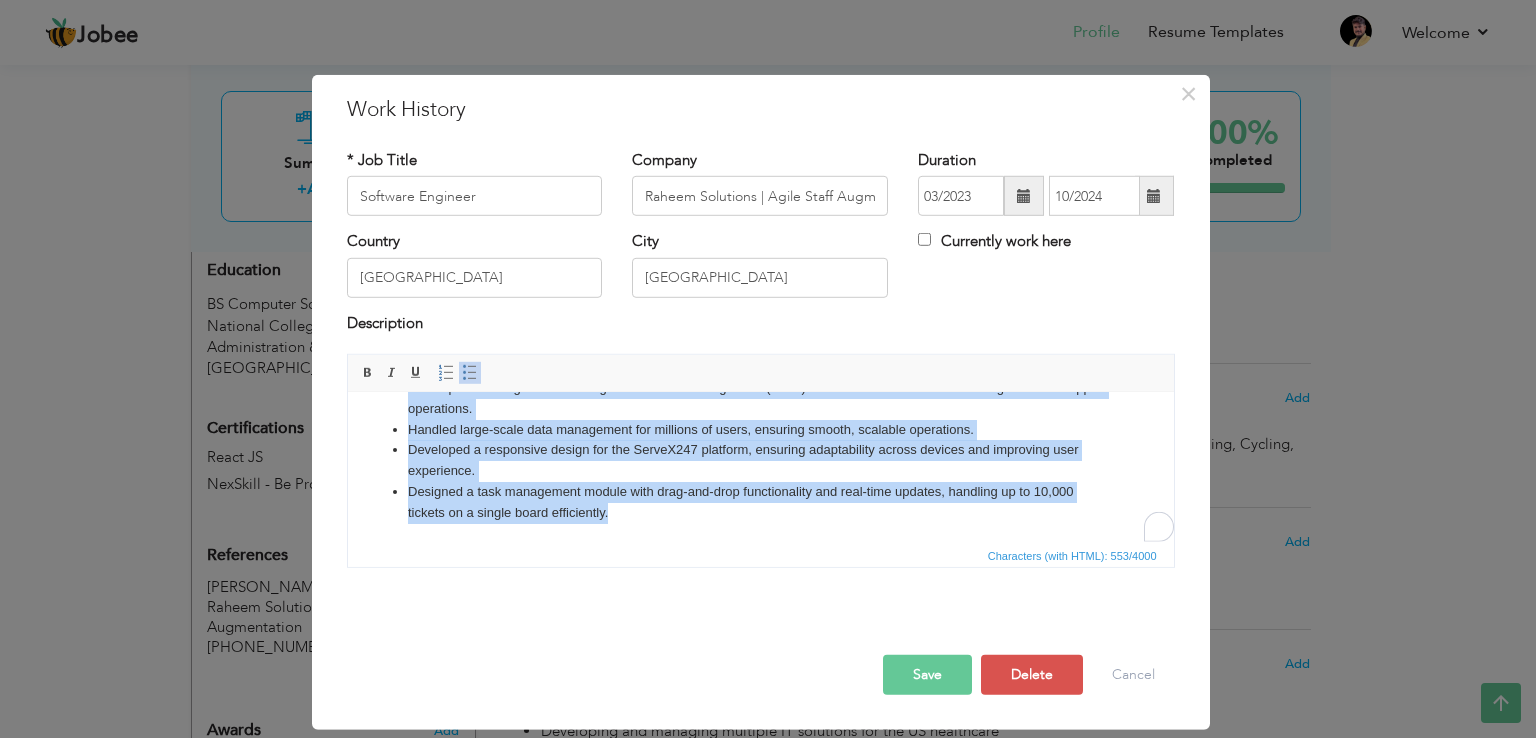 drag, startPoint x: 403, startPoint y: 423, endPoint x: 1088, endPoint y: 541, distance: 695.08923 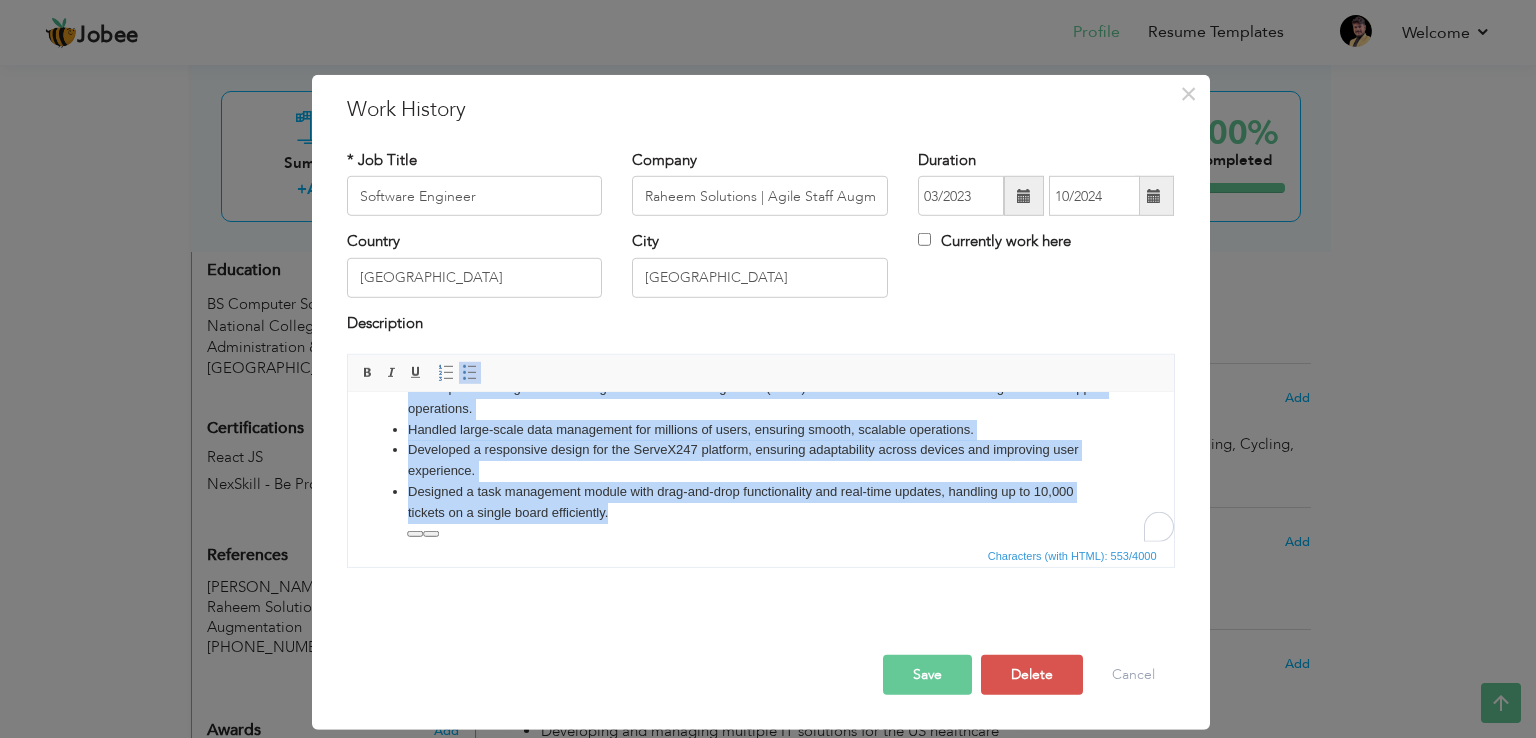 copy on "Developed a strong understanding of IT Service Management (ITSM) tools and their role in streamlining technical support operations.  Handled large-scale data management for millions of users, ensuring smooth, scalable operations. Developed a responsive design for the ServeX247 platform, ensuring adaptability across devices and improving user experience. Designed a task management module with drag-and-drop functionality and real-time updates, handling up to 10,000 tickets on a single board efficiently." 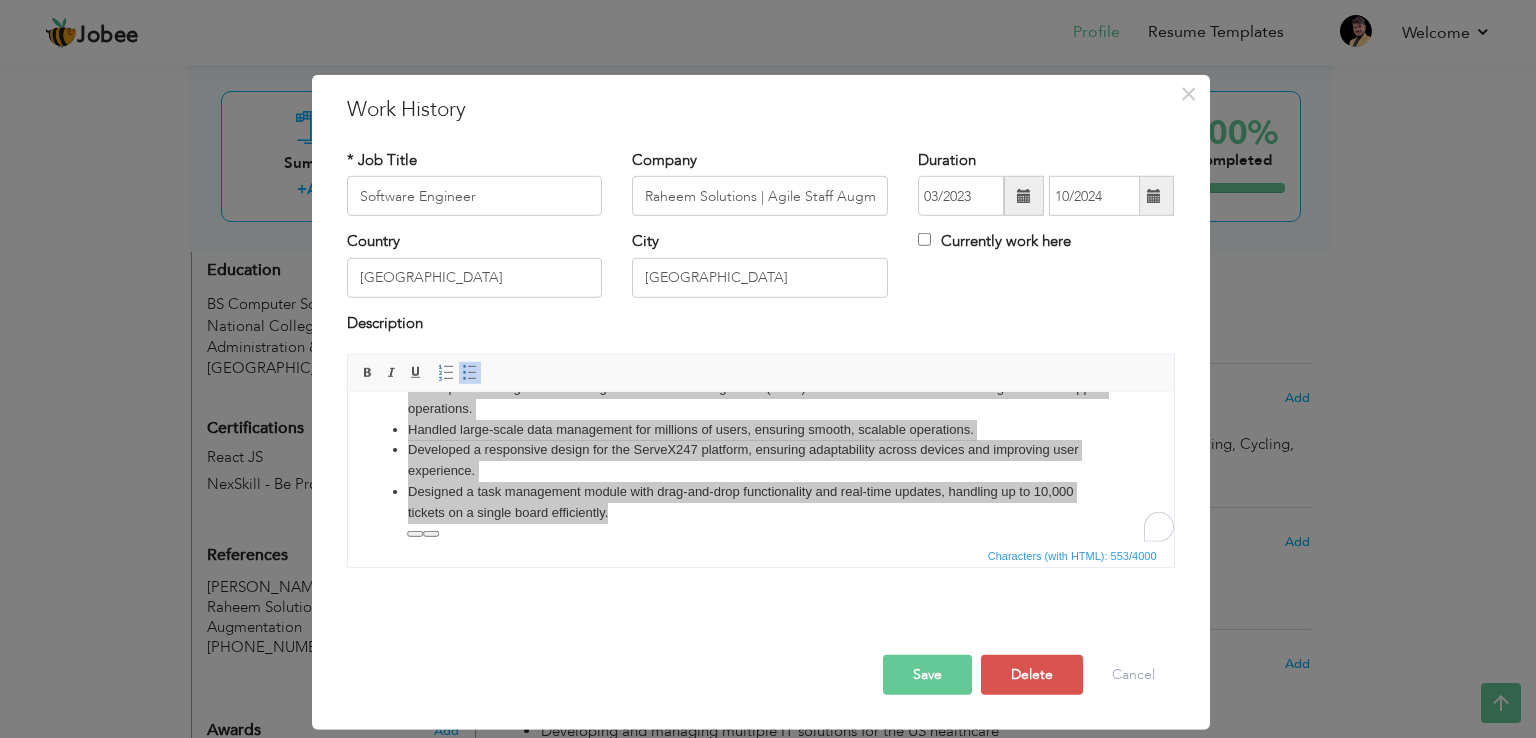 click at bounding box center (761, 634) 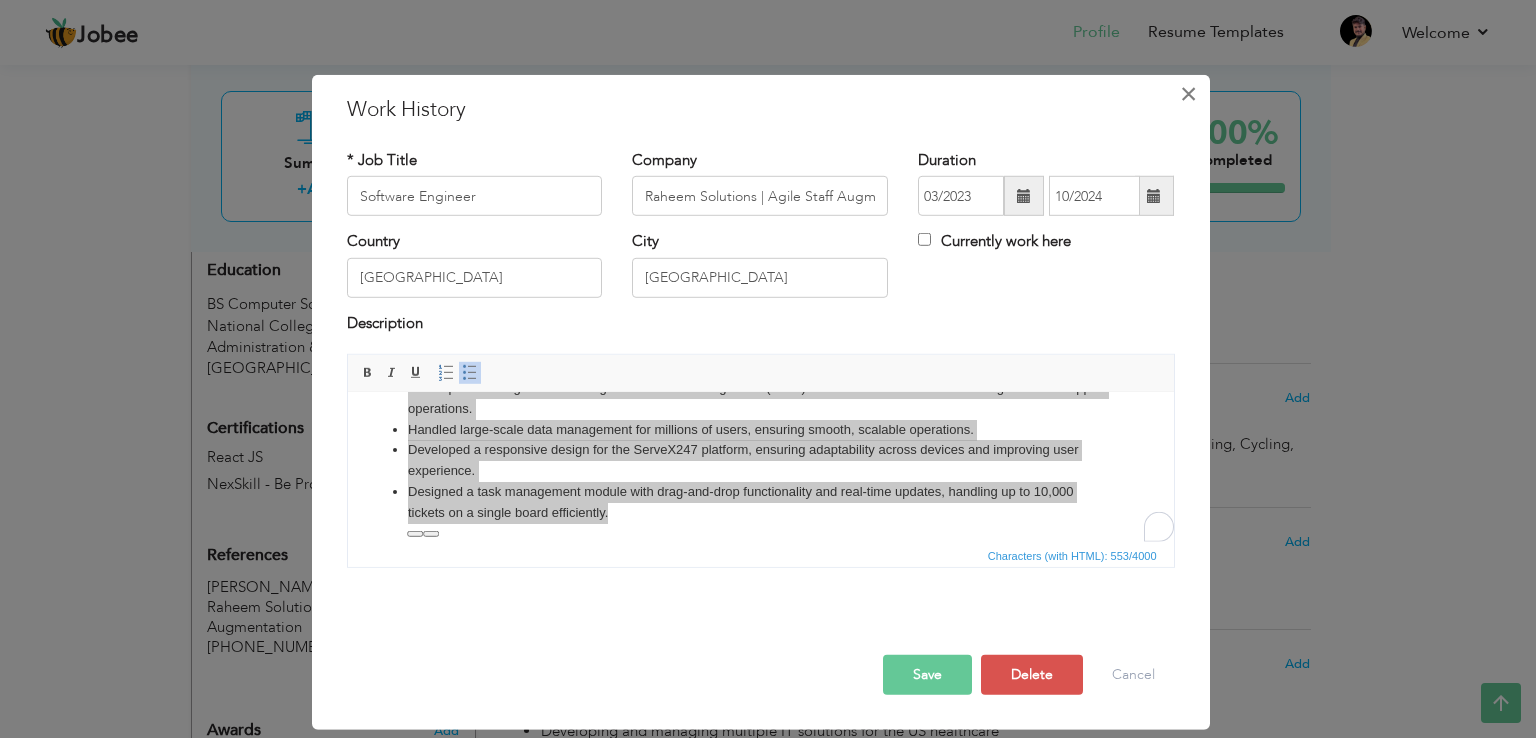 click on "×" at bounding box center [1188, 94] 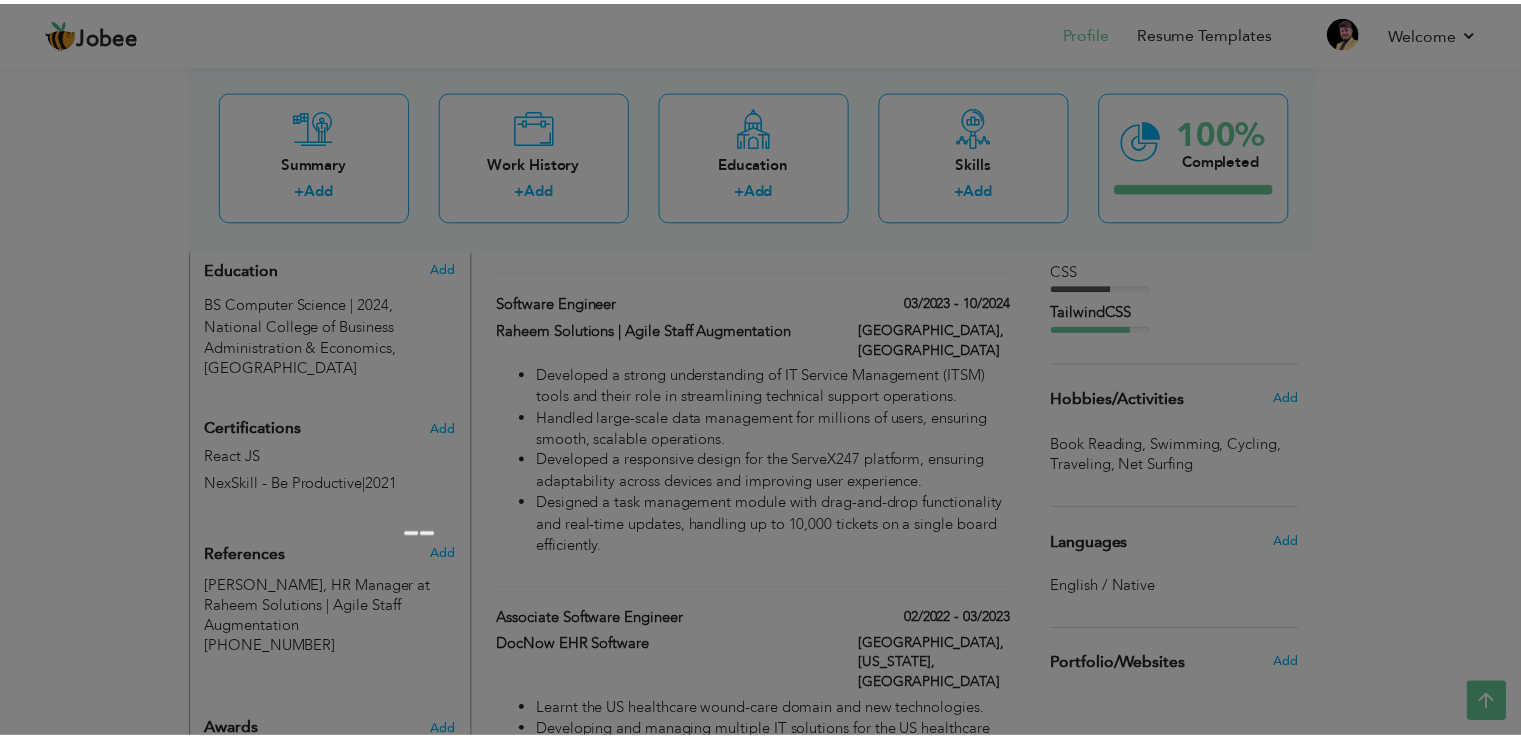 scroll, scrollTop: 0, scrollLeft: 0, axis: both 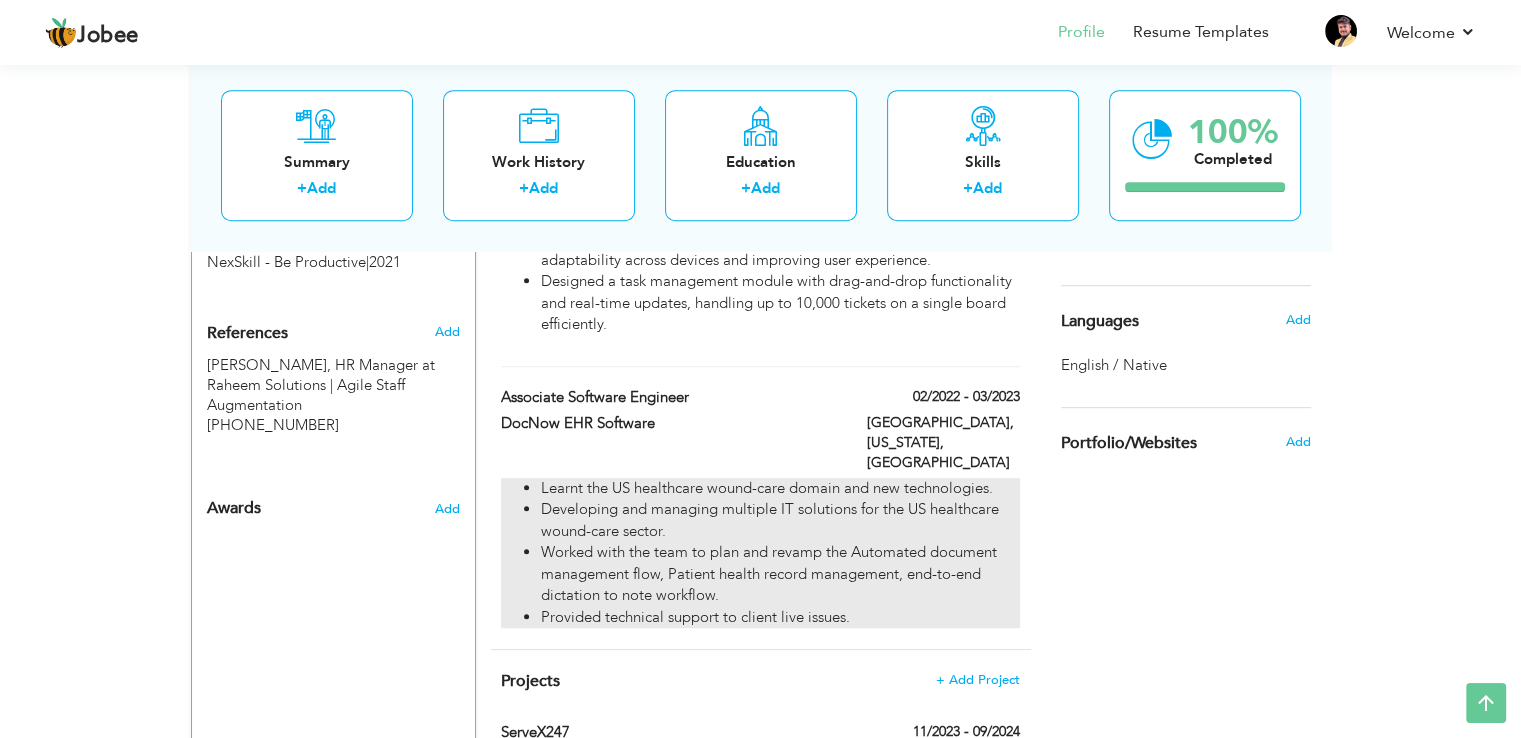drag, startPoint x: 880, startPoint y: 561, endPoint x: 553, endPoint y: 439, distance: 349.01718 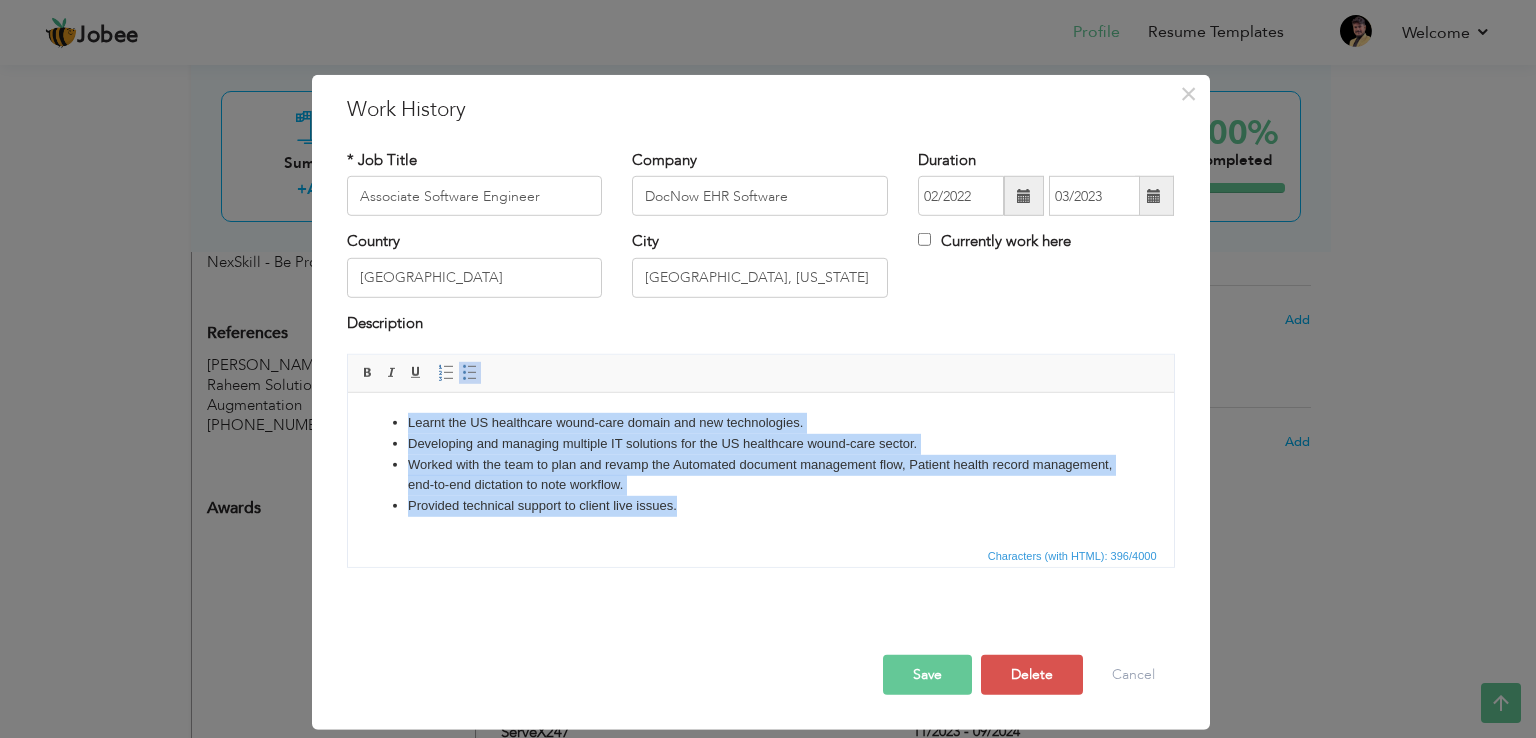 drag, startPoint x: 689, startPoint y: 511, endPoint x: 359, endPoint y: 430, distance: 339.79553 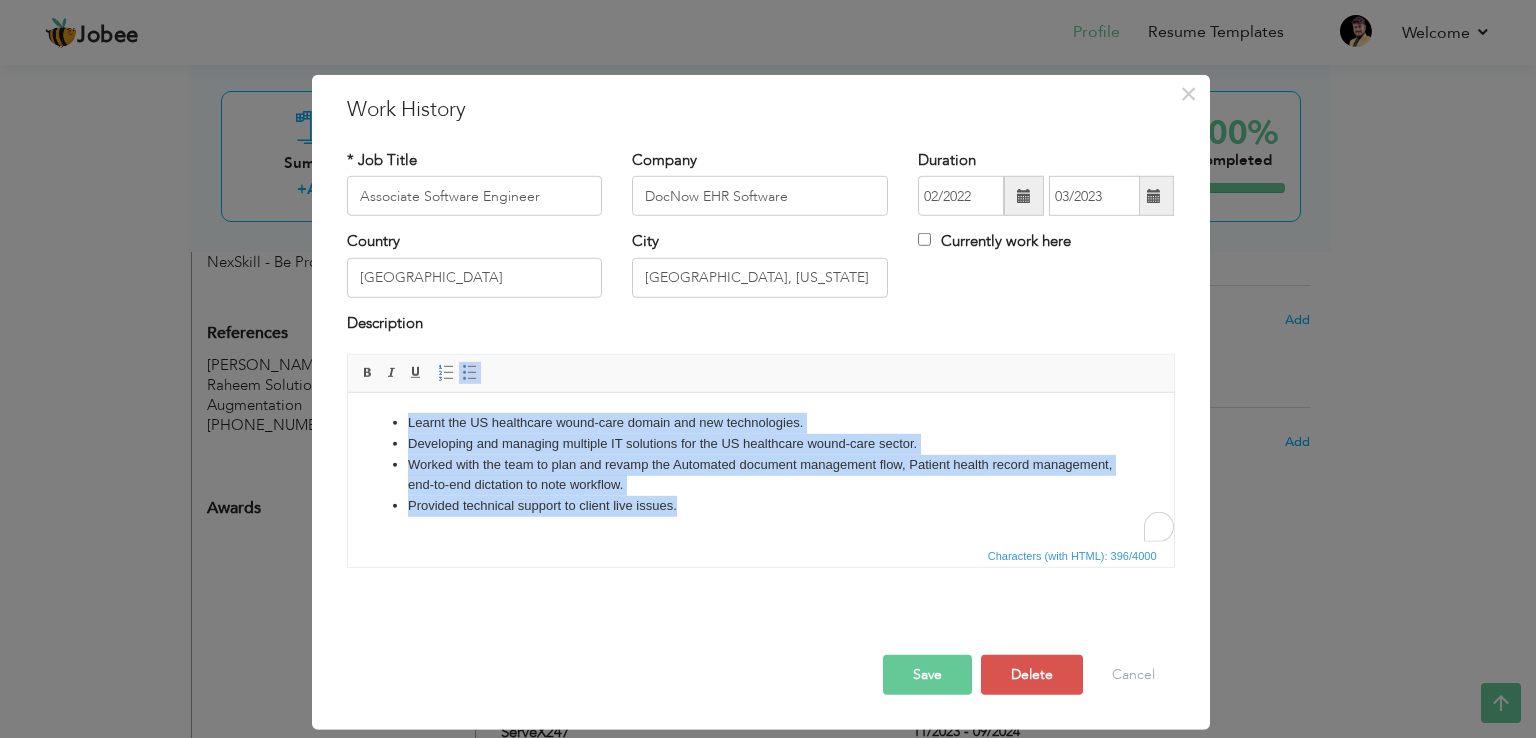 copy on "Learnt the US healthcare wound-care domain and new technologies. Developing and managing multiple IT solutions for the US healthcare wound-care sector. Worked with the team to plan and revamp the Automated document management flow, Patient health record management, end-to-end dictation to note workflow. Provided technical support to client live issues." 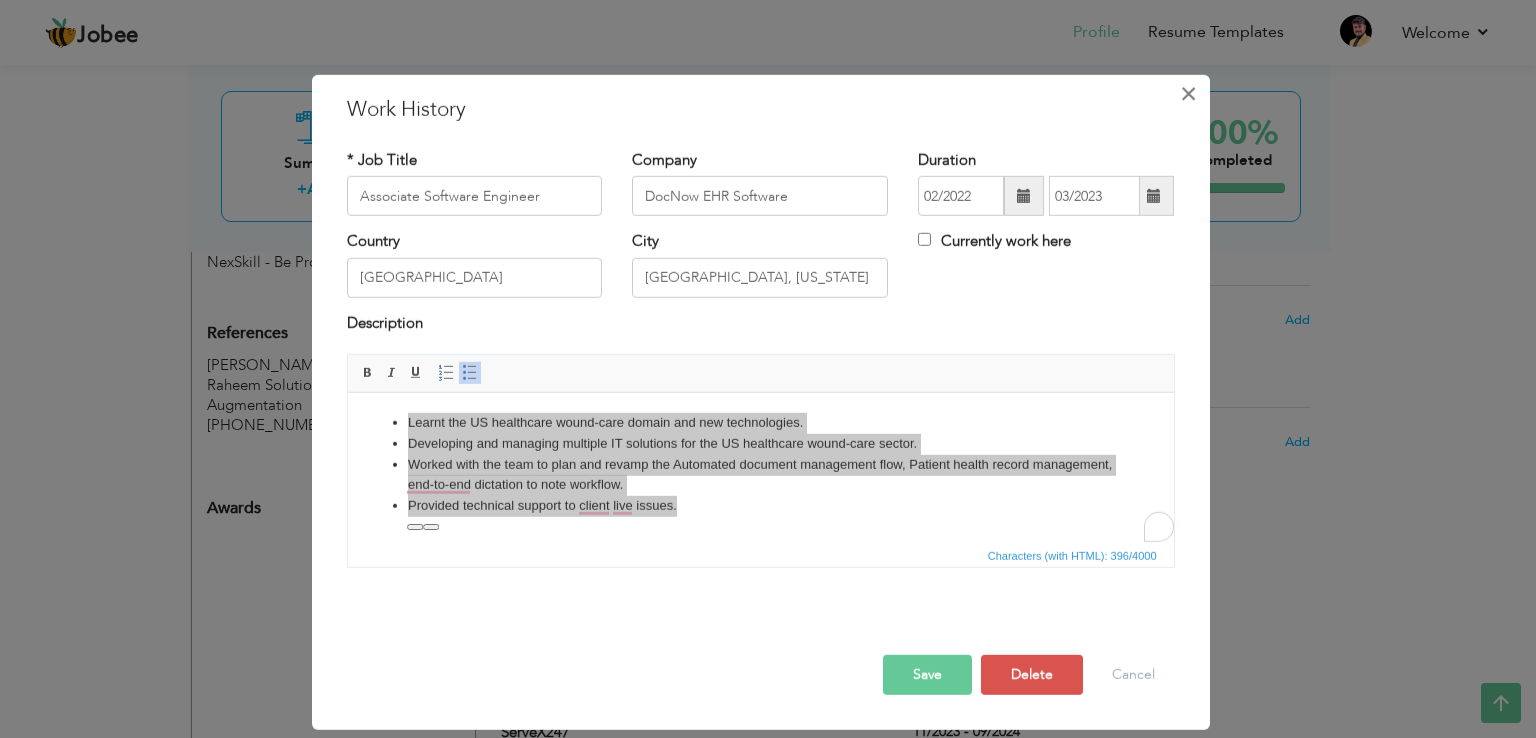 click on "×" at bounding box center (1188, 94) 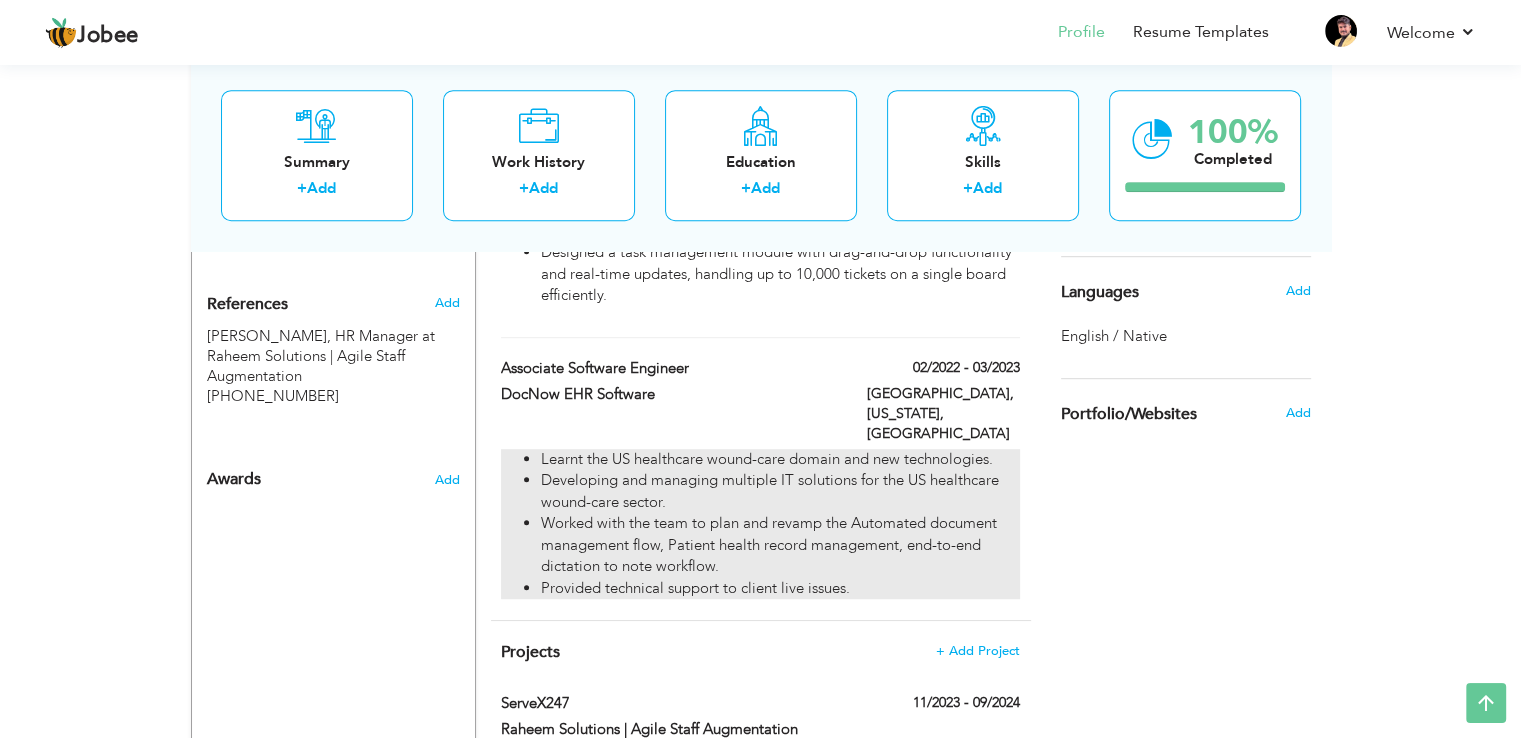 scroll, scrollTop: 0, scrollLeft: 0, axis: both 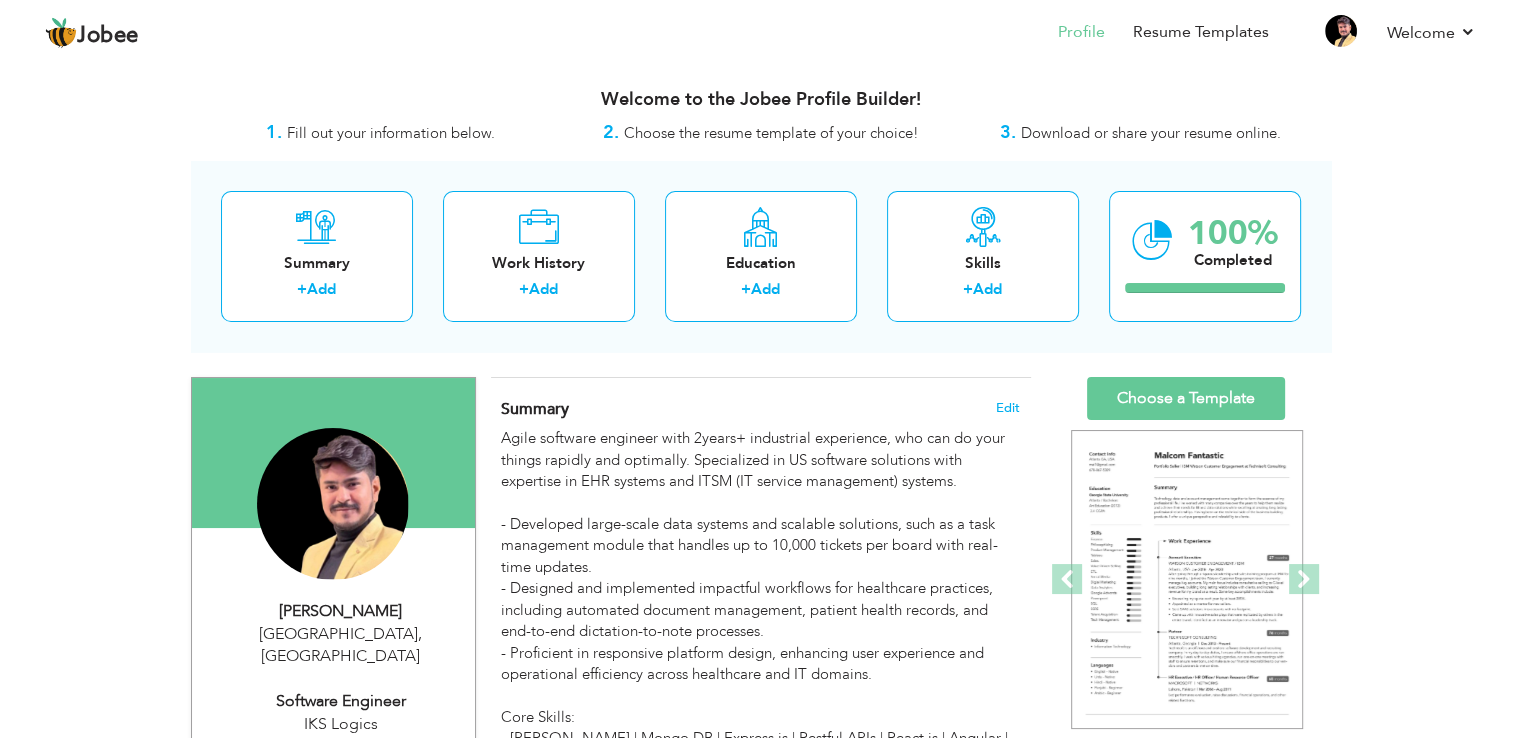 click on "Agile software engineer with 2years+ industrial experience, who can do your things rapidly and optimally. Specialized in US software solutions with expertise in EHR systems and ITSM (IT service management) systems.
- Developed large-scale data systems and scalable solutions, such as a task management module that handles up to 10,000 tickets per board with real-time updates.
- Designed and implemented impactful workflows for healthcare practices, including automated document management, patient health records, and end-to-end dictation-to-note processes.
- Proficient in responsive platform design, enhancing user experience and operational efficiency across healthcare and IT domains.
Core Skills:
- MERN Stack | Mongo DB | Express.js | Restful APIs | React.js | Angular | Node.js | Html | Html 5 | CSS | Bootstrap | JavaScript | GIT." at bounding box center [760, 599] 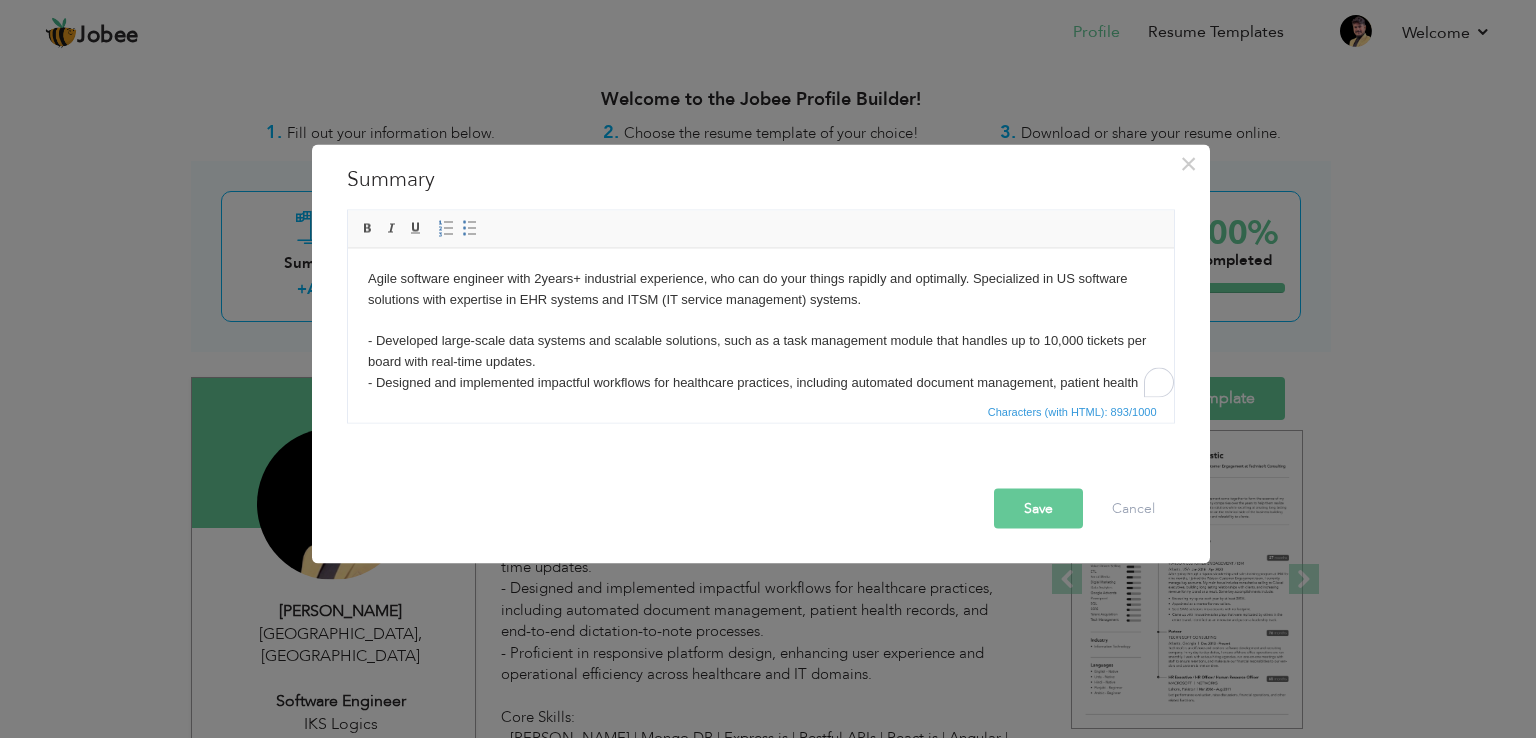 click on "Save
Cancel" at bounding box center (765, 509) 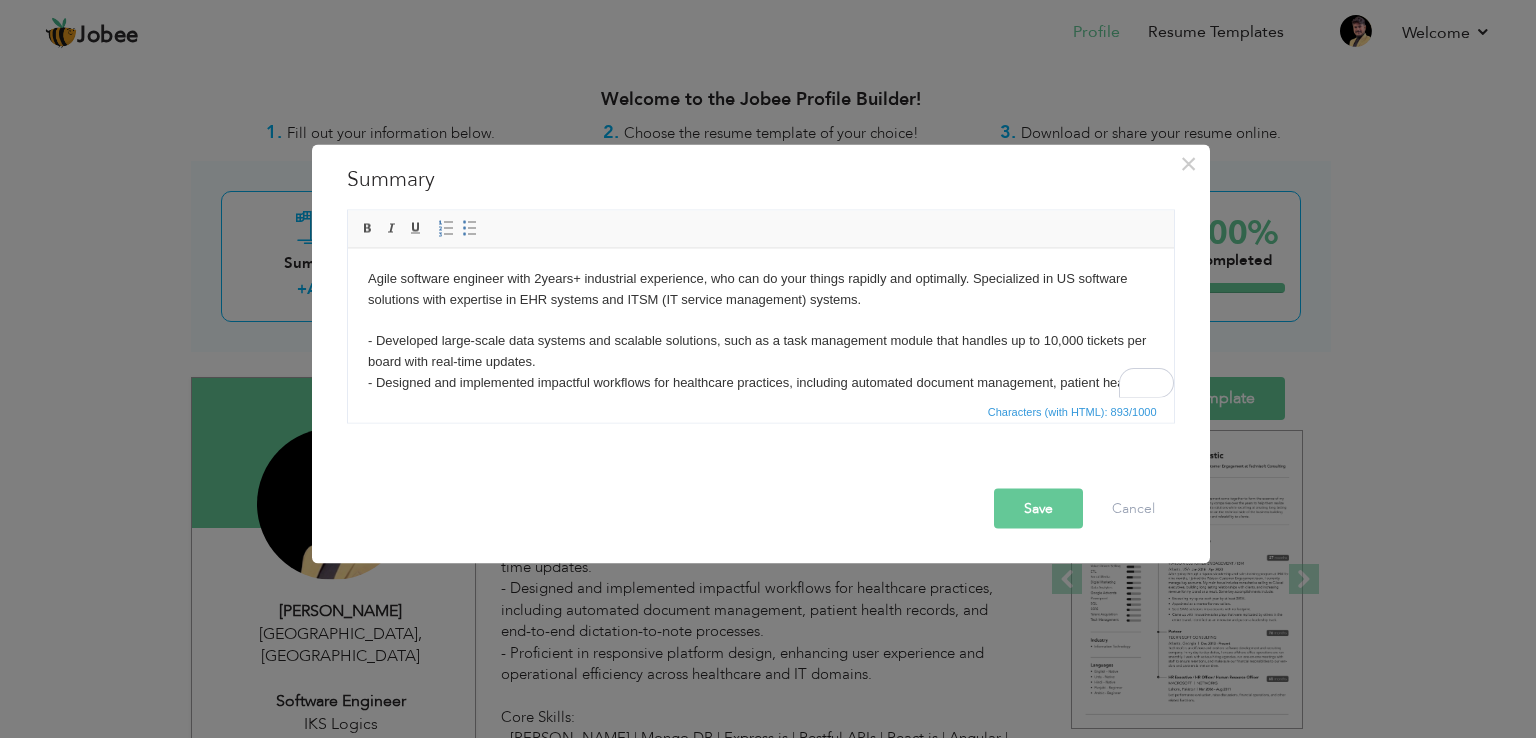 click on "Agile software engineer with 2years+ industrial experience, who can do your things rapidly and optimally. Specialized in US software solutions with expertise in EHR systems and ITSM (IT service management) systems. - Developed large-scale data systems and scalable solutions, such as a task management module that handles up to 10,000 tickets per board with real-time updates. - Designed and implemented impactful workflows for healthcare practices, including automated document management, patient health records, and end-to-end dictation-to-note processes. - Proficient in responsive platform design, enhancing user experience and operational efficiency across healthcare and IT domains. Core Skills: - MERN Stack | Mongo DB | Express.js | Restful APIs | React.js | Angular | Node.js | Html | Html 5 | CSS | Bootstrap | JavaScript | GIT." at bounding box center (760, 393) 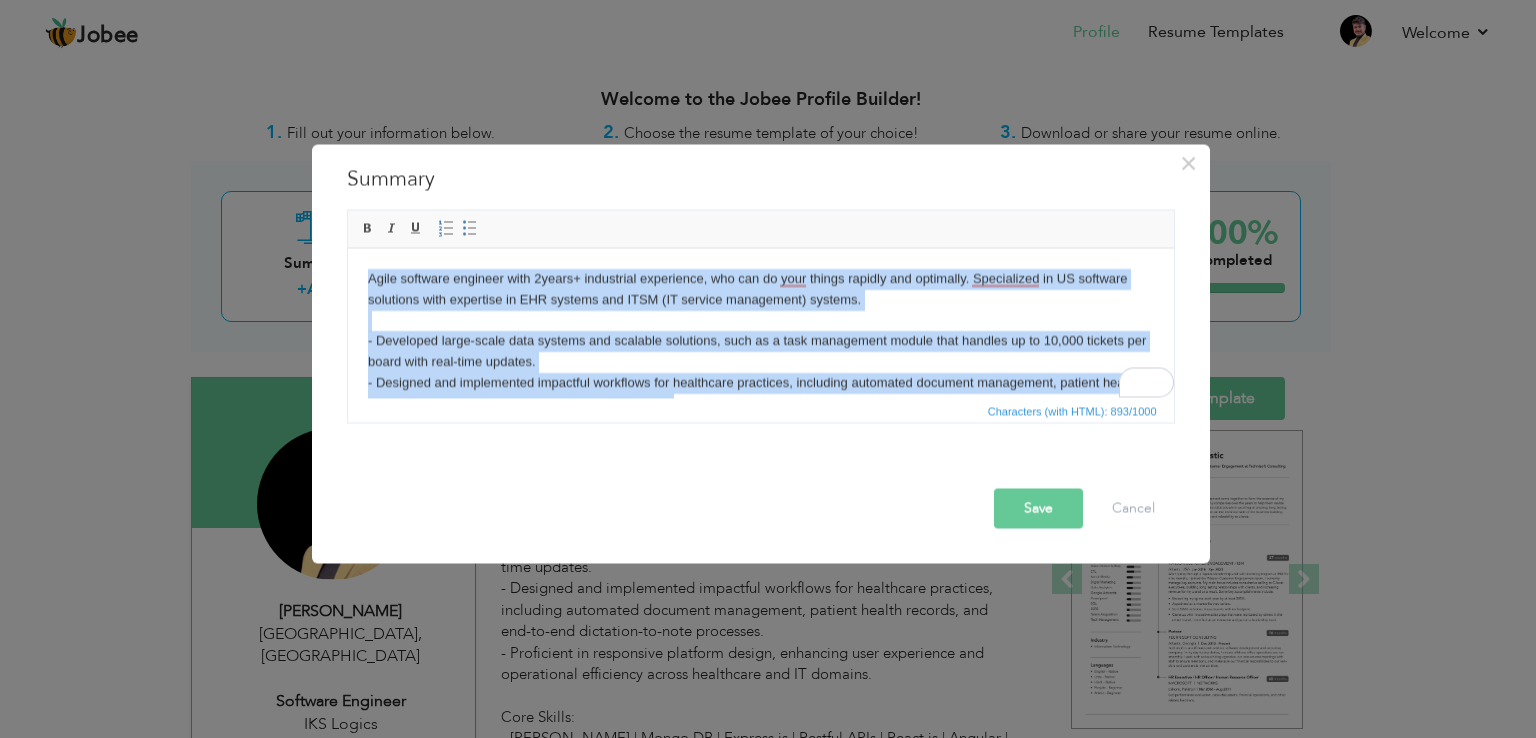 copy on "Agile software engineer with 2years+ industrial experience, who can do your things rapidly and optimally. Specialized in US software solutions with expertise in EHR systems and ITSM (IT service management) systems. - Developed large-scale data systems and scalable solutions, such as a task management module that handles up to 10,000 tickets per board with real-time updates. - Designed and implemented impactful workflows for healthcare practices, including automated document management, patient health records, and end-to-end dictation-to-note processes. - Proficient in responsive platform design, enhancing user experience and operational efficiency across healthcare and IT domains. Core Skills: - MERN Stack | Mongo DB | Express.js | Restful APIs | React.js | Angular | Node.js | Html | Html 5 | CSS | Bootstrap | JavaScript | GIT." 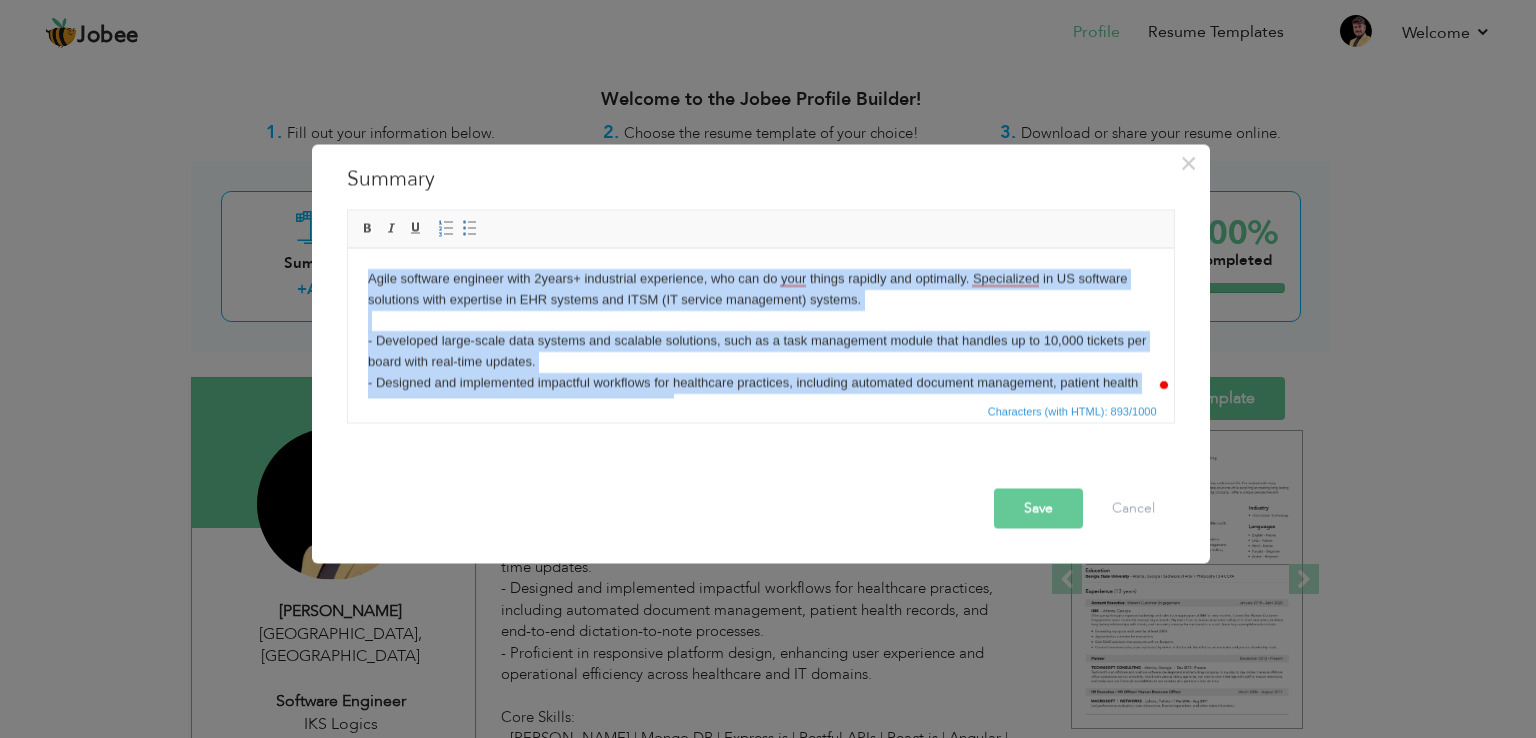 copy on "Agile software engineer with 2years+ industrial experience, who can do your things rapidly and optimally. Specialized in US software solutions with expertise in EHR systems and ITSM (IT service management) systems. - Developed large-scale data systems and scalable solutions, such as a task management module that handles up to 10,000 tickets per board with real-time updates. - Designed and implemented impactful workflows for healthcare practices, including automated document management, patient health records, and end-to-end dictation-to-note processes. - Proficient in responsive platform design, enhancing user experience and operational efficiency across healthcare and IT domains. Core Skills: - MERN Stack | Mongo DB | Express.js | Restful APIs | React.js | Angular | Node.js | Html | Html 5 | CSS | Bootstrap | JavaScript | GIT." 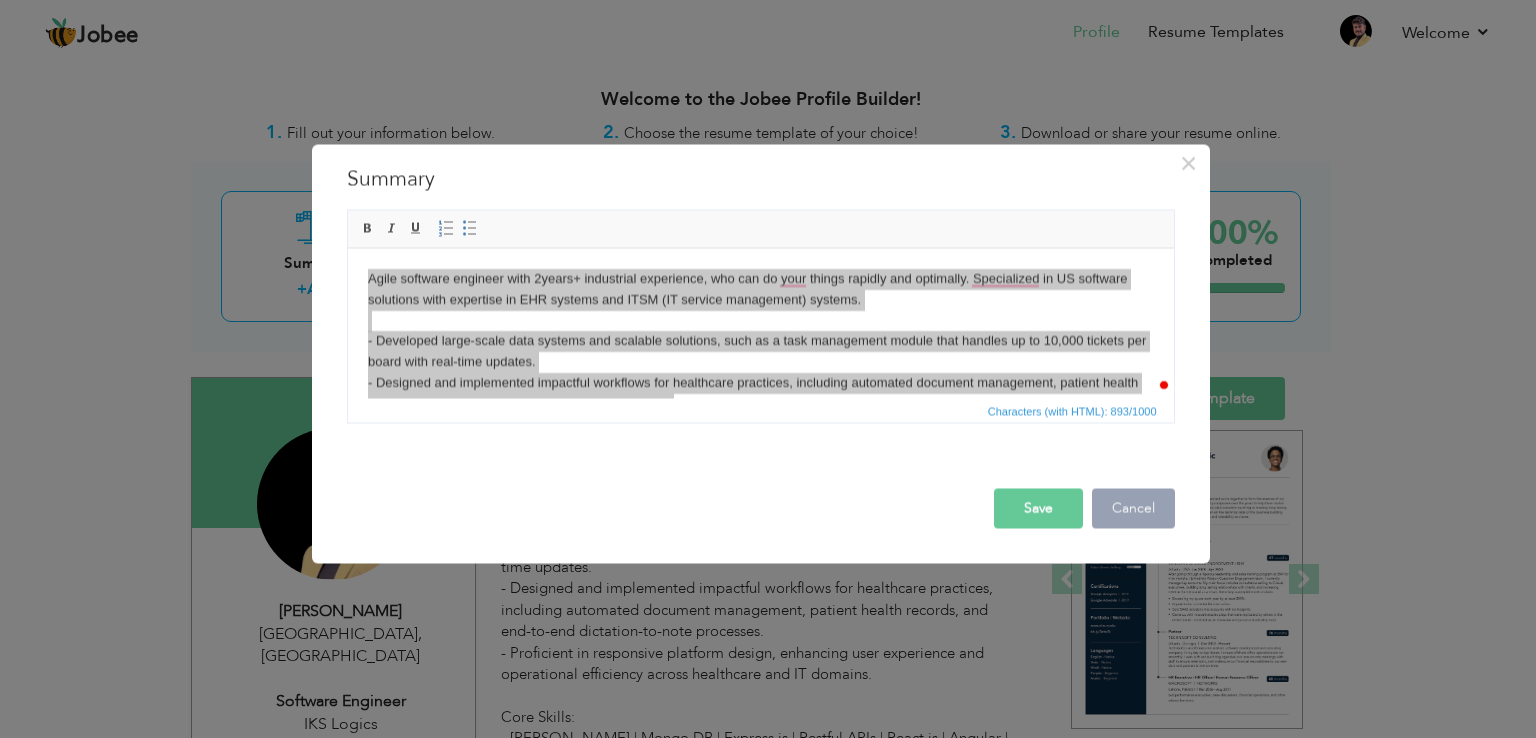 click on "Cancel" at bounding box center [1133, 509] 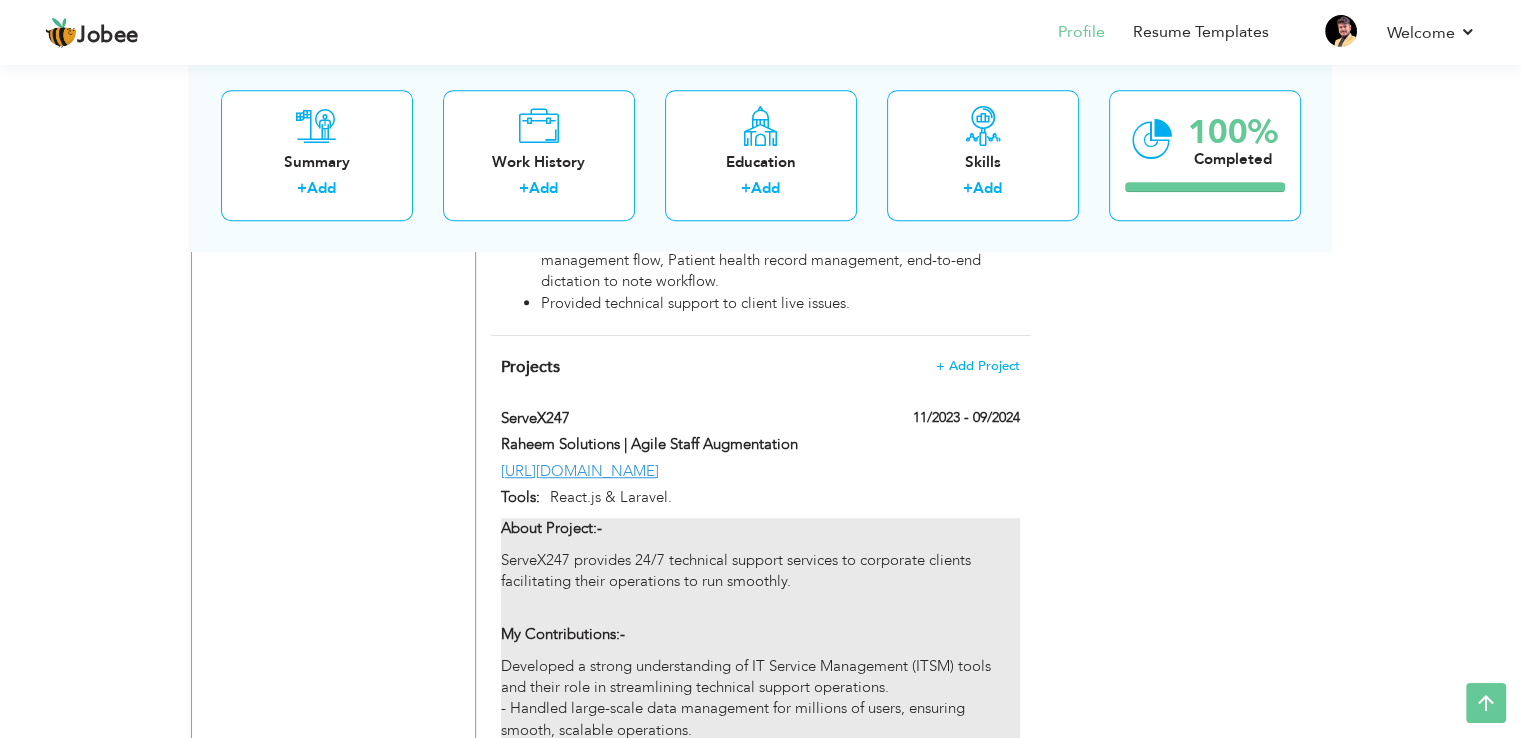 drag, startPoint x: 494, startPoint y: 302, endPoint x: 581, endPoint y: 650, distance: 358.71017 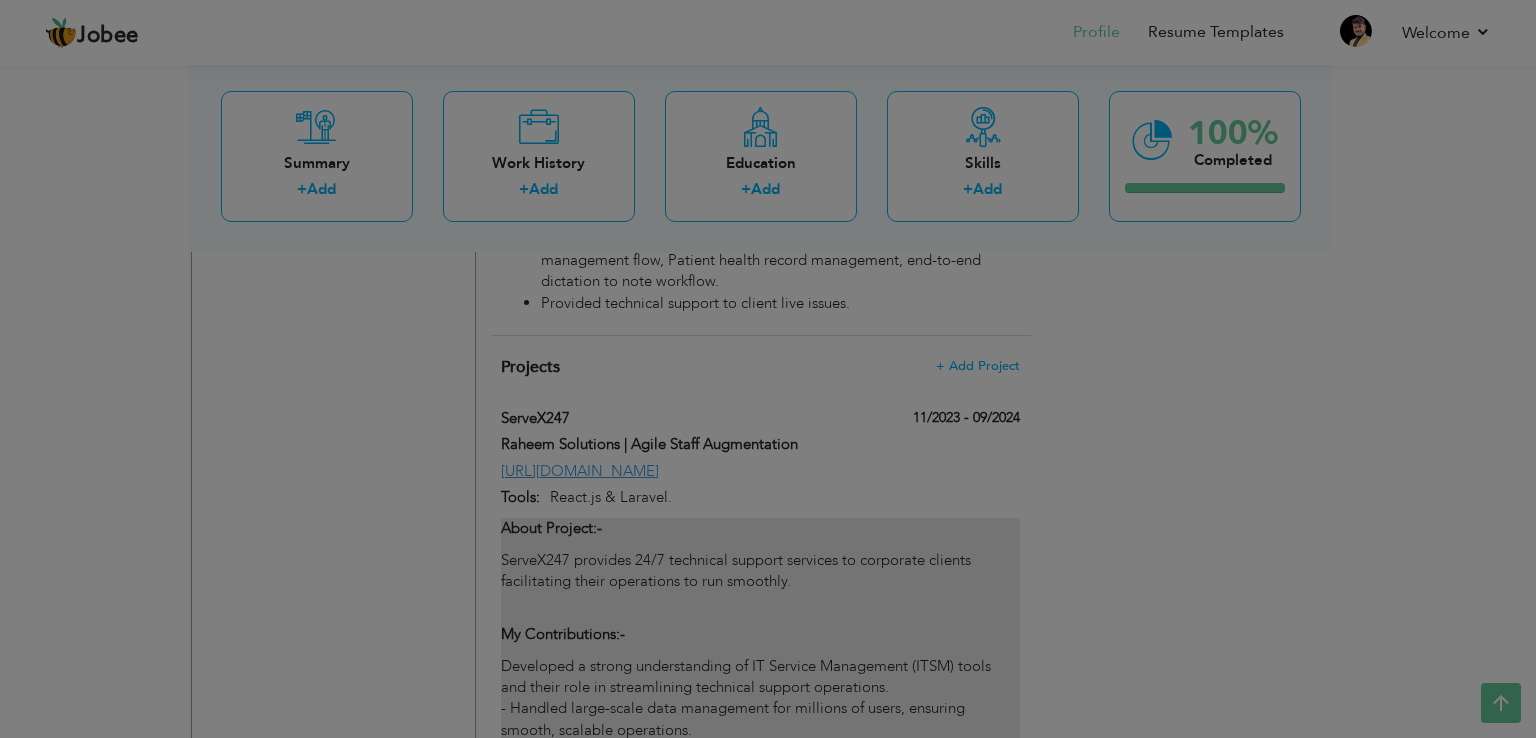 click on "Jobee
Profile
Resume Templates
Resume Templates
Cover Letters
About
My Resume
Welcome
Settings
Log off
Welcome" at bounding box center (768, 474) 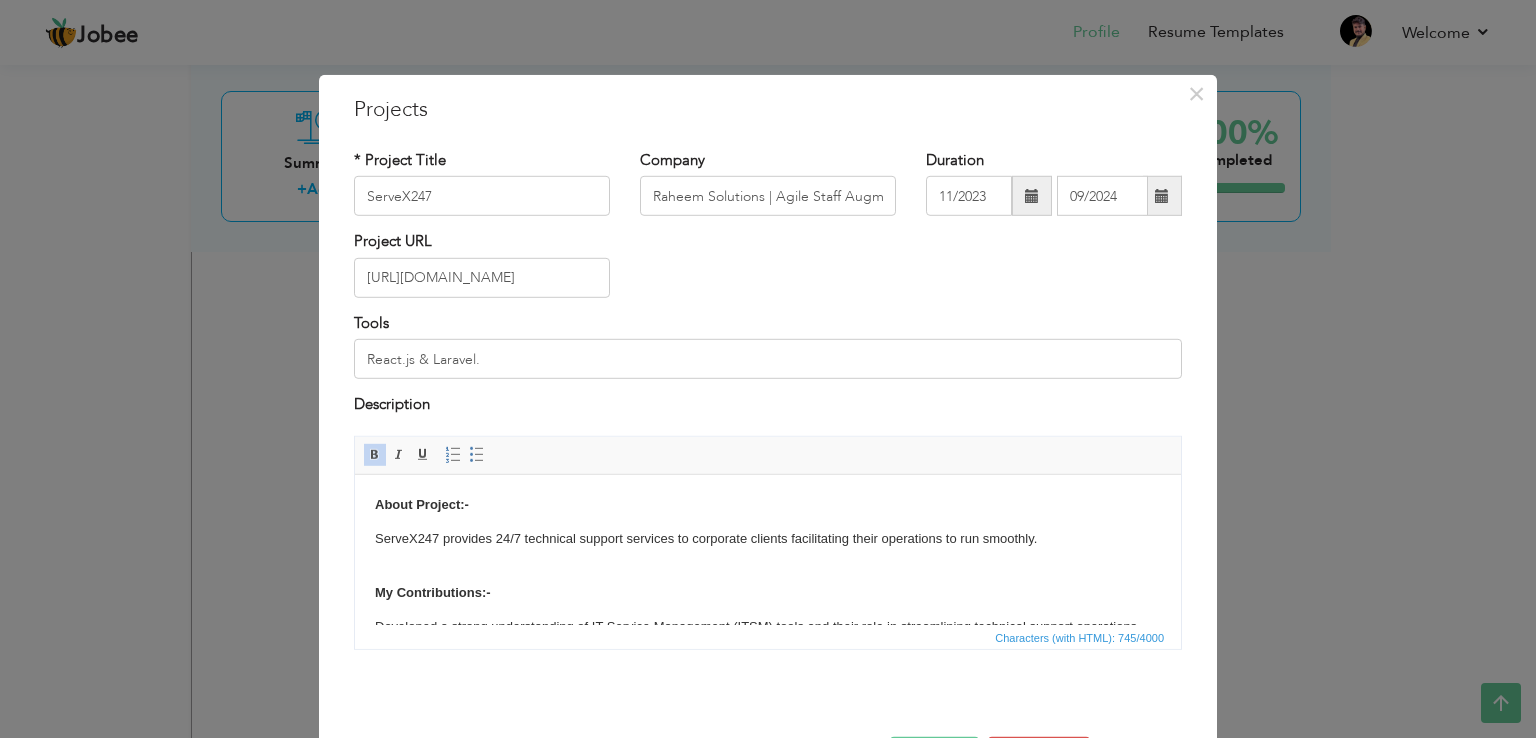 click on "My Contributions:-" at bounding box center (768, 583) 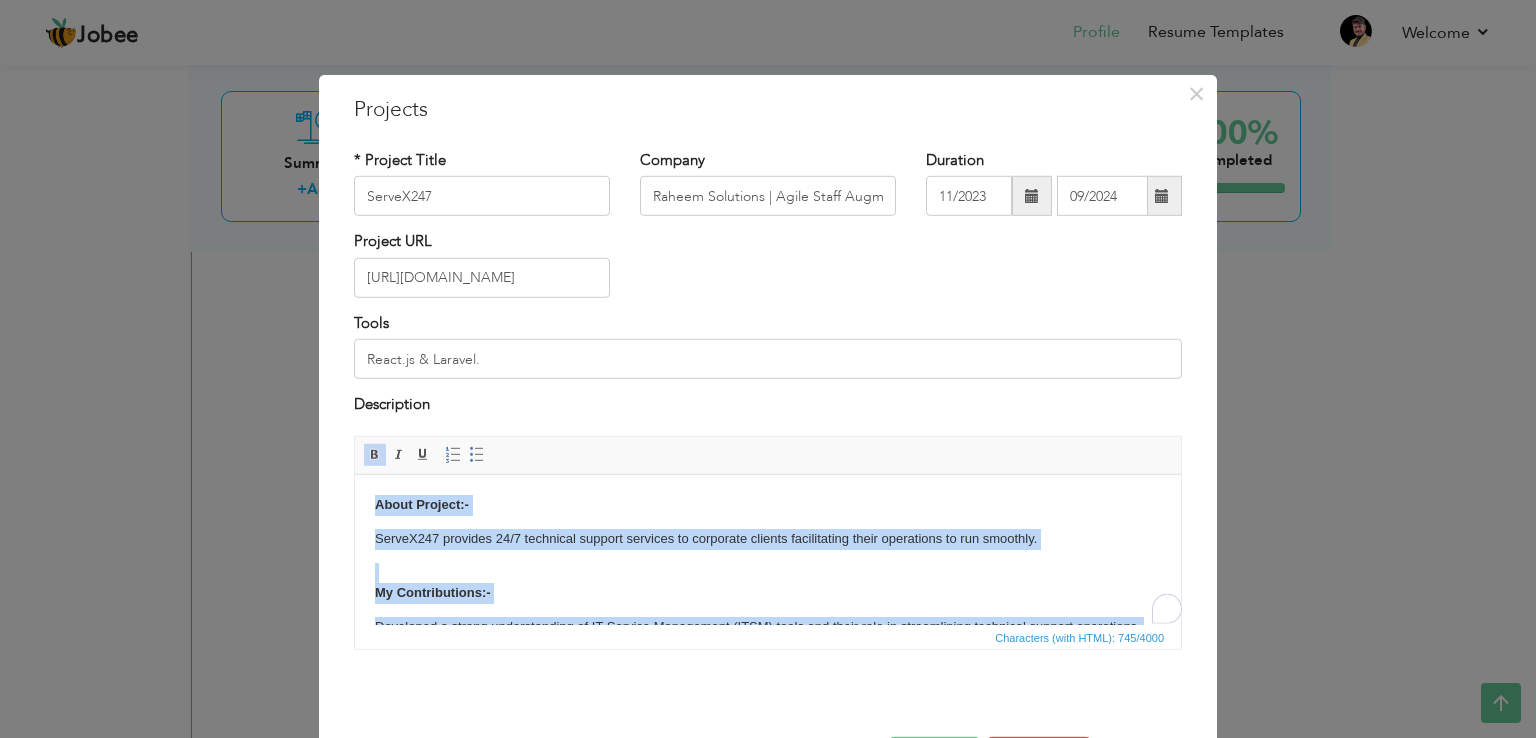 copy on "About Project:- ServeX247 provides 24/7 technical support services to corporate clients facilitating their operations to run smoothly. My Contributions:- Developed a strong understanding of IT Service Management (ITSM) tools and their role in streamlining technical support operations. - Handled large-scale data management for millions of users, ensuring smooth, scalable operations. - Developed a responsive design for the ServeX247 platform, ensuring adaptability across devices and improving user experience. - Designed a task management module with drag-and-drop functionality and real-time updates, handling up to 10,000 tickets on a single board efficiently." 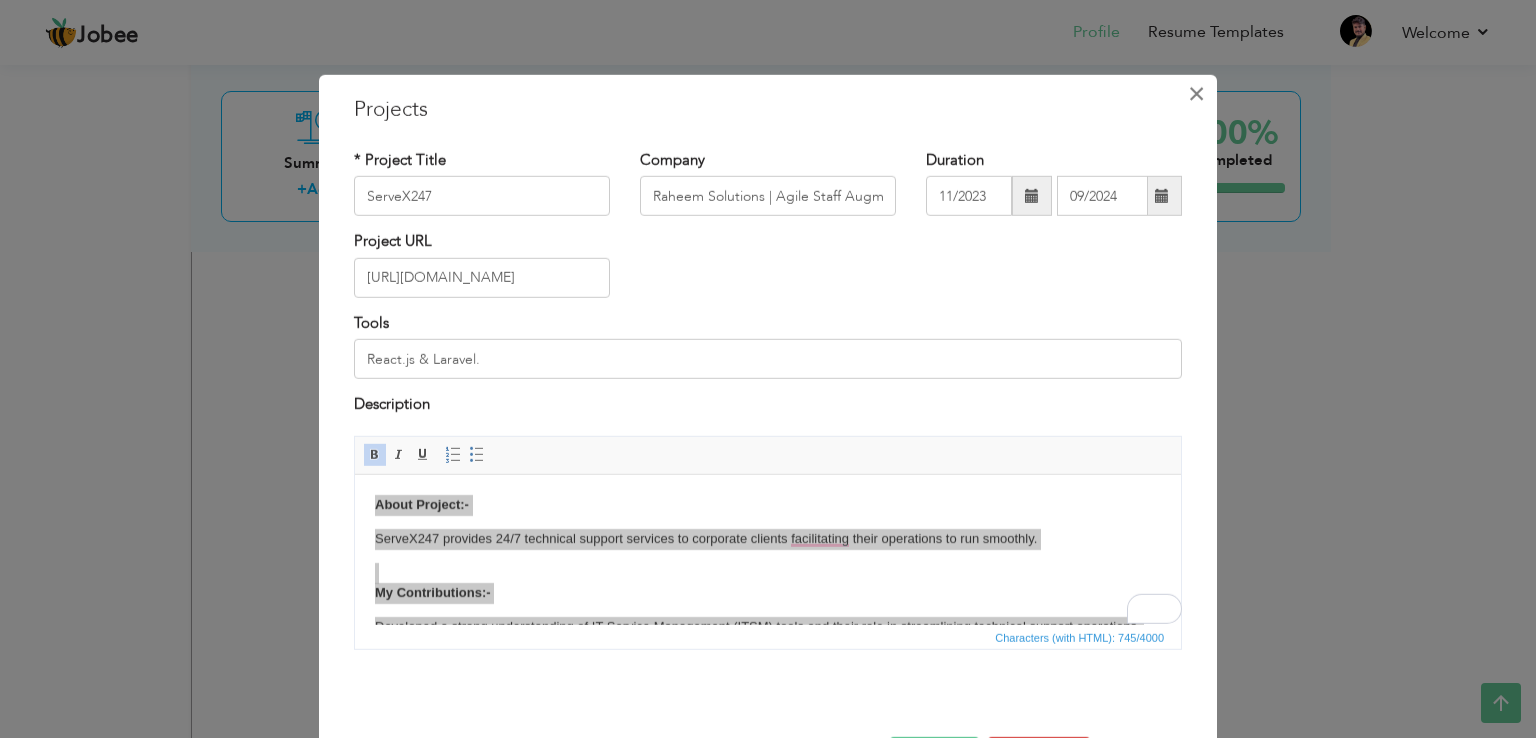 click on "×" at bounding box center [1196, 94] 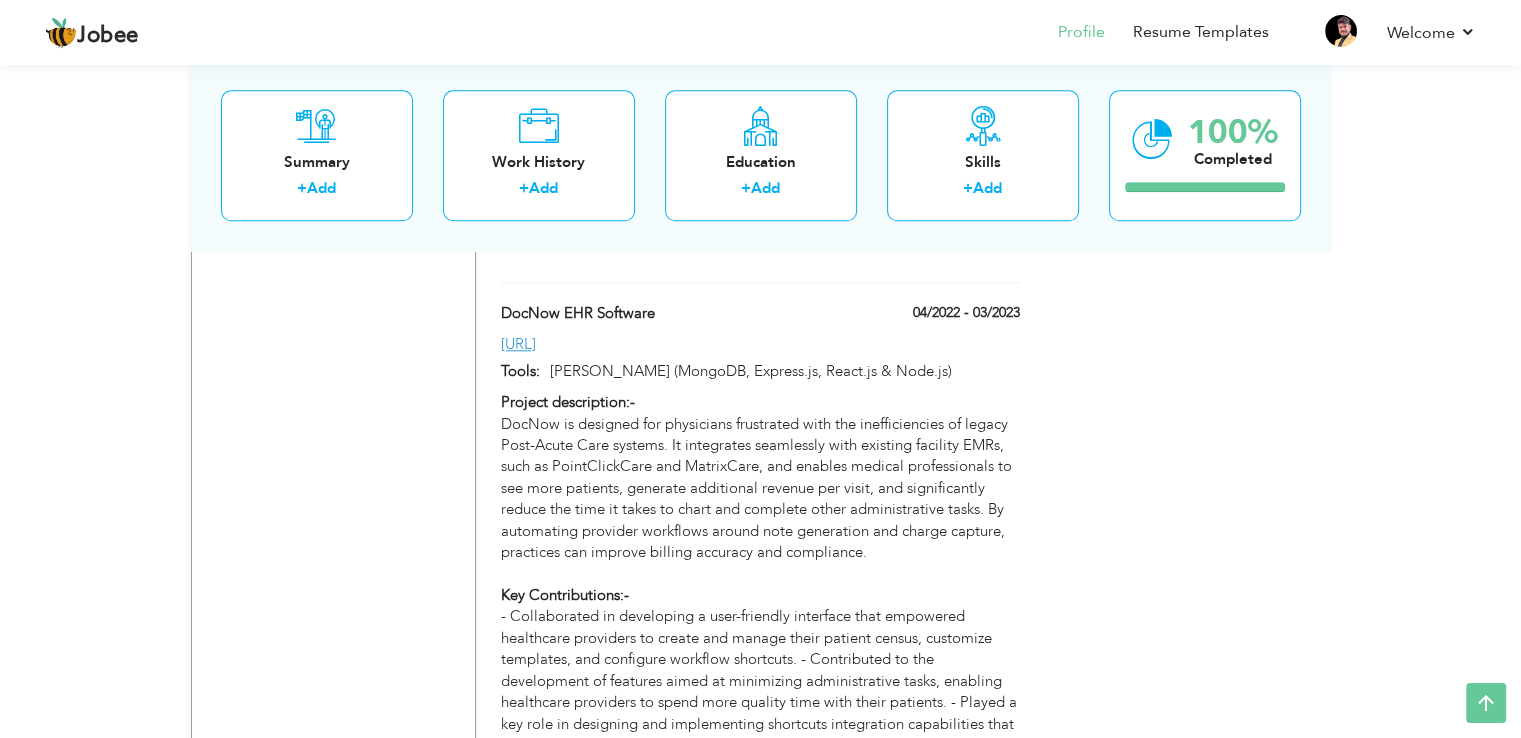 scroll, scrollTop: 1994, scrollLeft: 0, axis: vertical 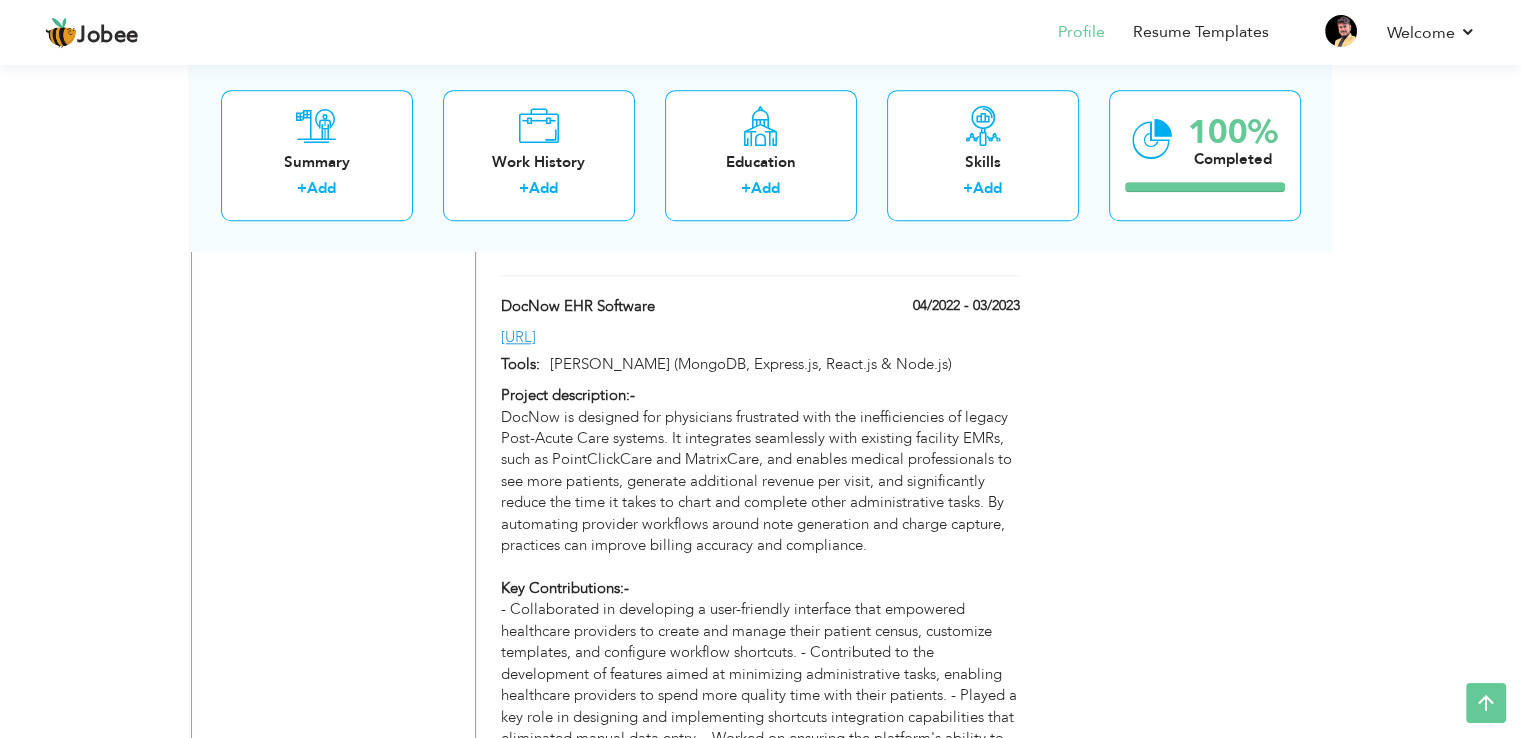 click on "Project description:-
DocNow is designed for physicians frustrated with the inefficiencies of legacy Post-Acute Care systems. It integrates seamlessly with existing facility EMRs, such as PointClickCare and MatrixCare, and enables medical professionals to see more patients, generate additional revenue per visit, and significantly reduce the time it takes to chart and complete other administrative tasks. By automating provider workflows around note generation and charge capture, practices can improve billing accuracy and compliance.
Key Contributions:-" at bounding box center (760, 620) 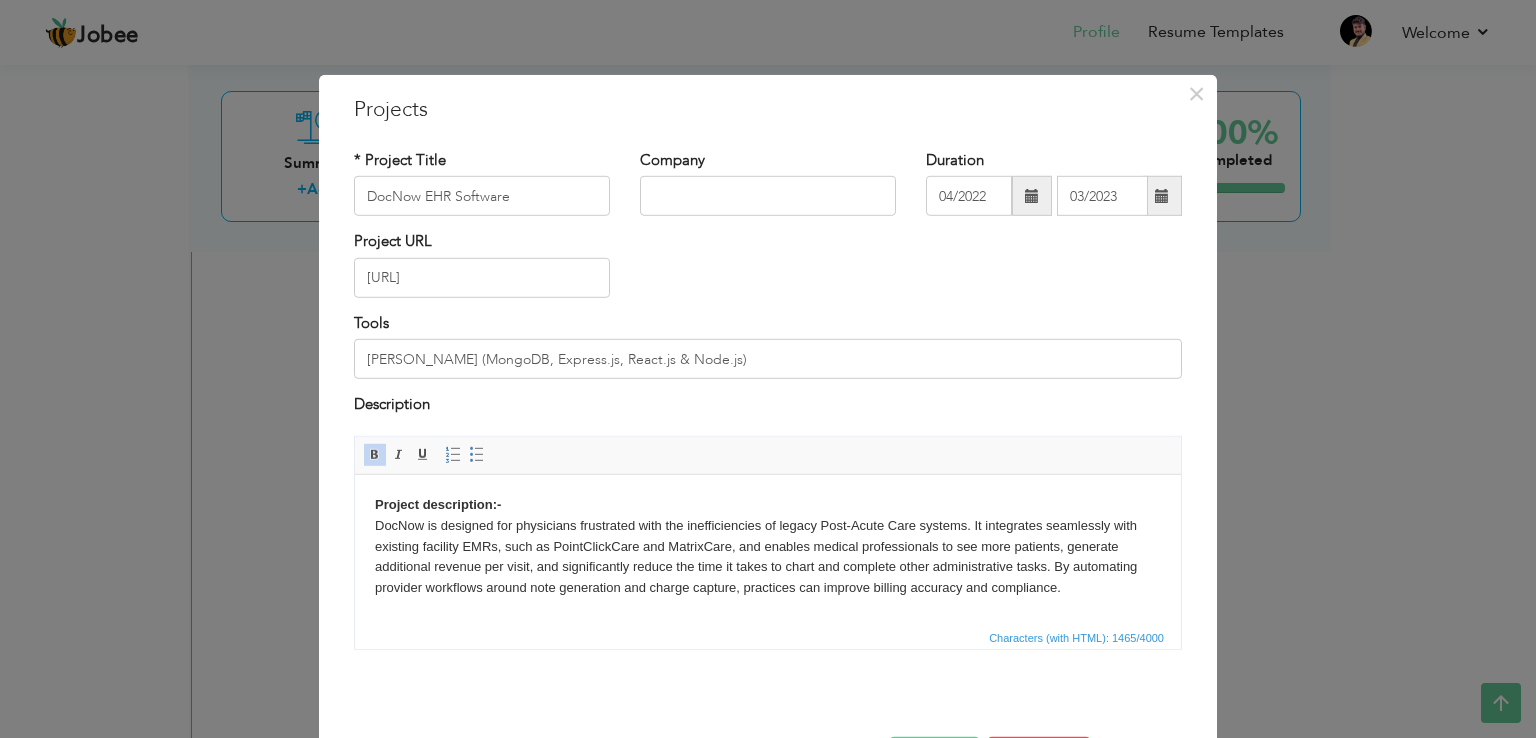click on "Project description:- DocNow is designed for physicians frustrated with the inefficiencies of legacy Post-Acute Care systems. It integrates seamlessly with existing facility EMRs, such as PointClickCare and MatrixCare, and enables medical professionals to see more patients, generate additional revenue per visit, and significantly reduce the time it takes to chart and complete other administrative tasks. By automating provider workflows around note generation and charge capture, practices can improve billing accuracy and compliance. Key Contributions:-" at bounding box center (768, 639) 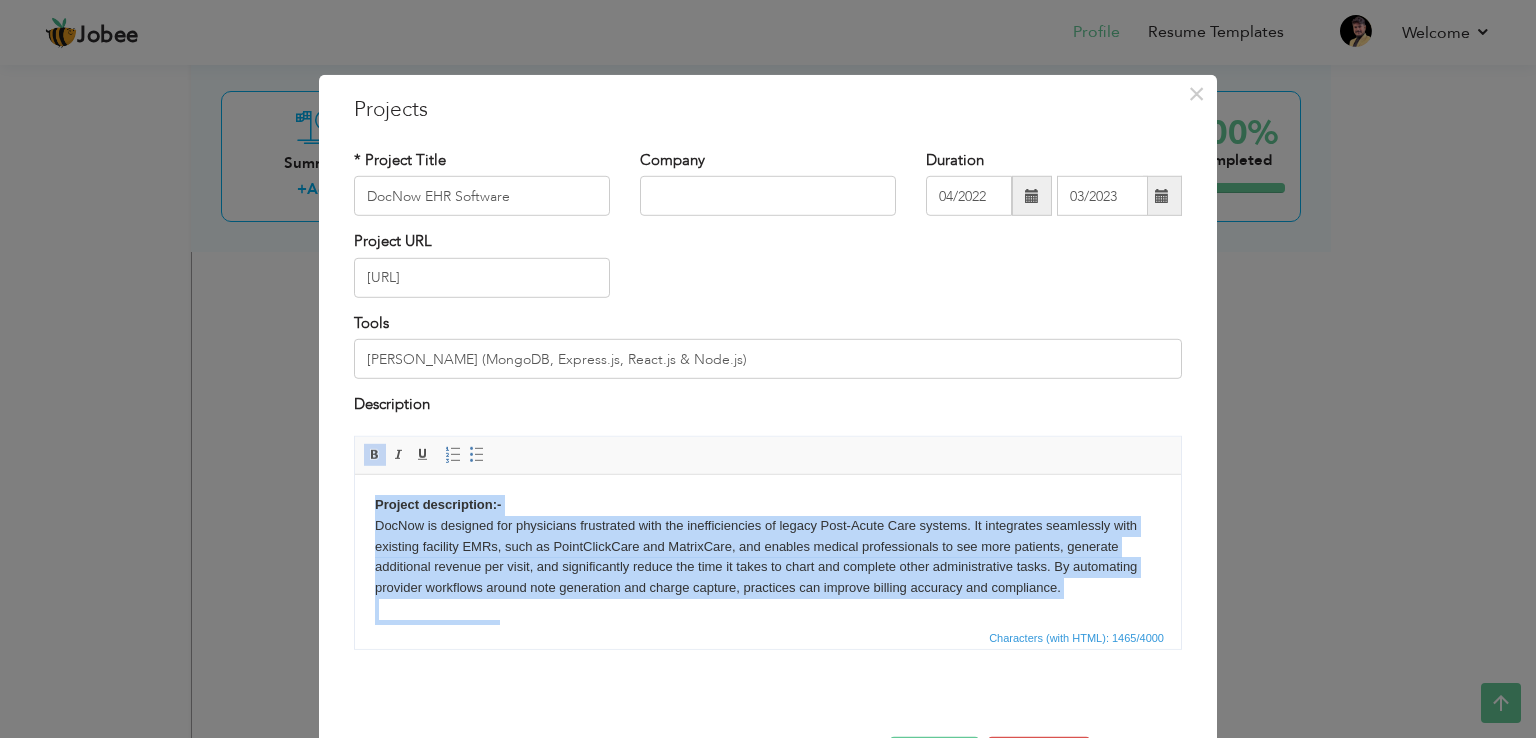 copy on "Project description:- DocNow is designed for physicians frustrated with the inefficiencies of legacy Post-Acute Care systems. It integrates seamlessly with existing facility EMRs, such as PointClickCare and MatrixCare, and enables medical professionals to see more patients, generate additional revenue per visit, and significantly reduce the time it takes to chart and complete other administrative tasks. By automating provider workflows around note generation and charge capture, practices can improve billing accuracy and compliance. Key Contributions:- - Collaborated in developing a user-friendly interface that empowered healthcare providers to create and manage their patient census, customize templates, and configure workflow shortcuts. - Contributed to the development of features aimed at minimizing administrative tasks, enabling healthcare providers to spend more quality time with their patients. - Played a key role in designing and implementing shortcuts integration capabilities that eliminated manual d..." 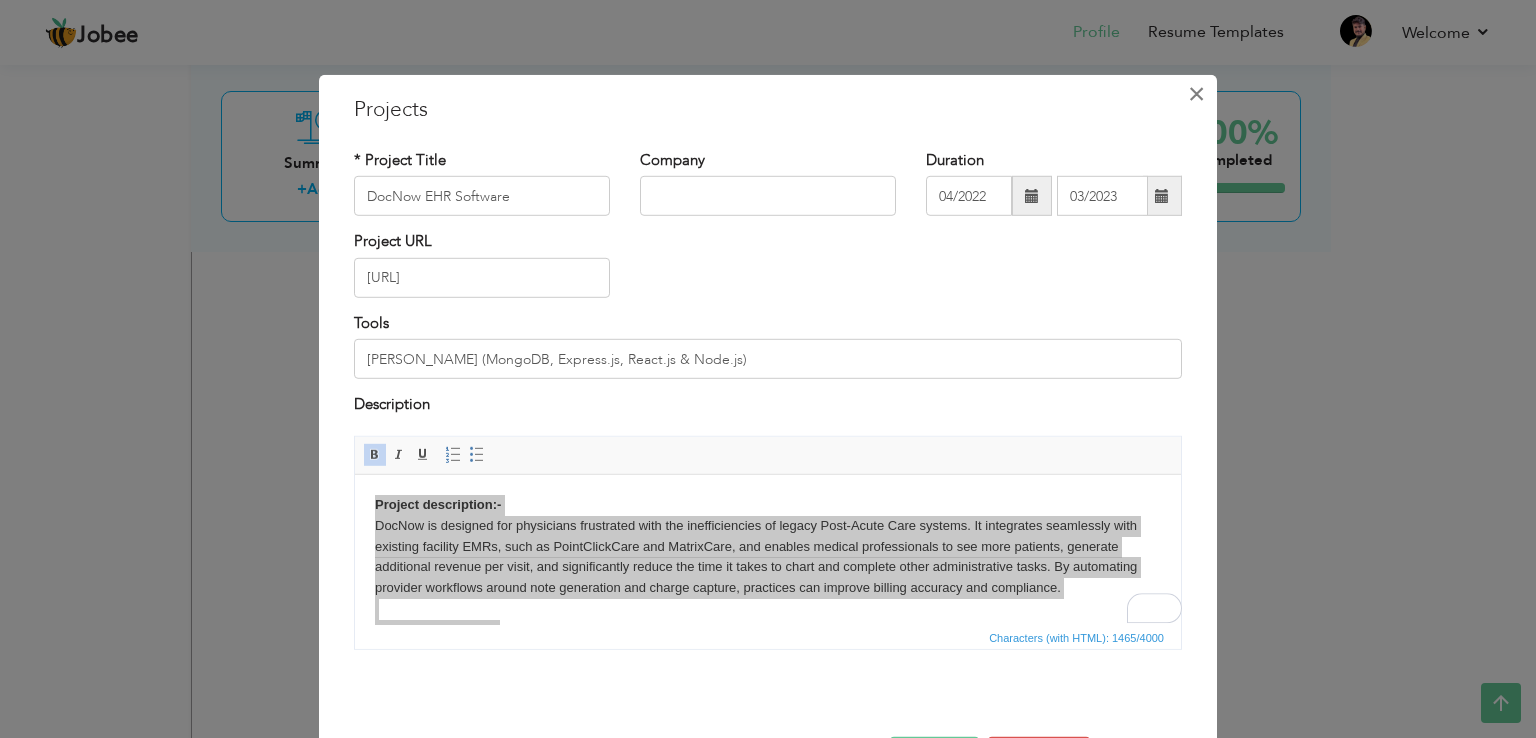 click on "×" at bounding box center (1196, 94) 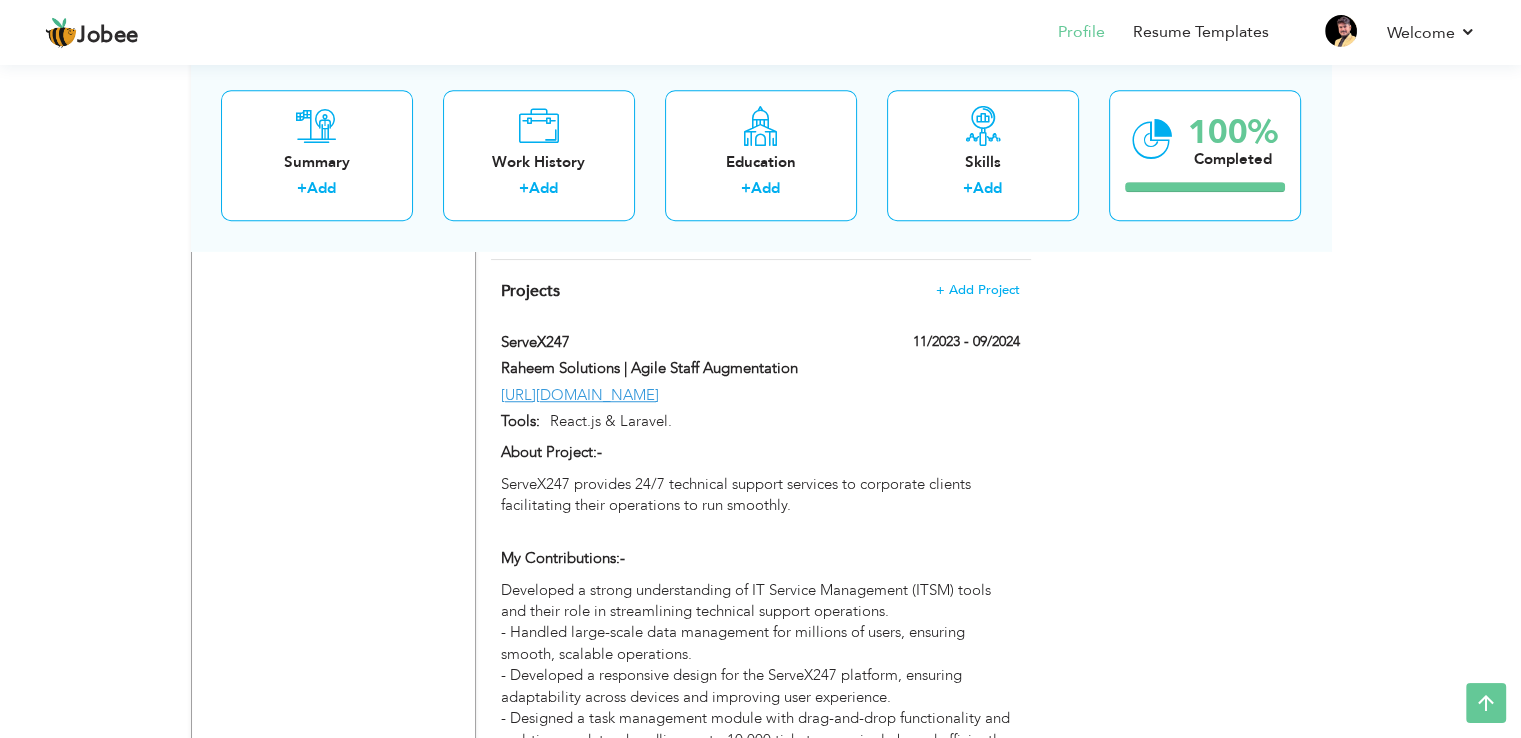 scroll, scrollTop: 1486, scrollLeft: 0, axis: vertical 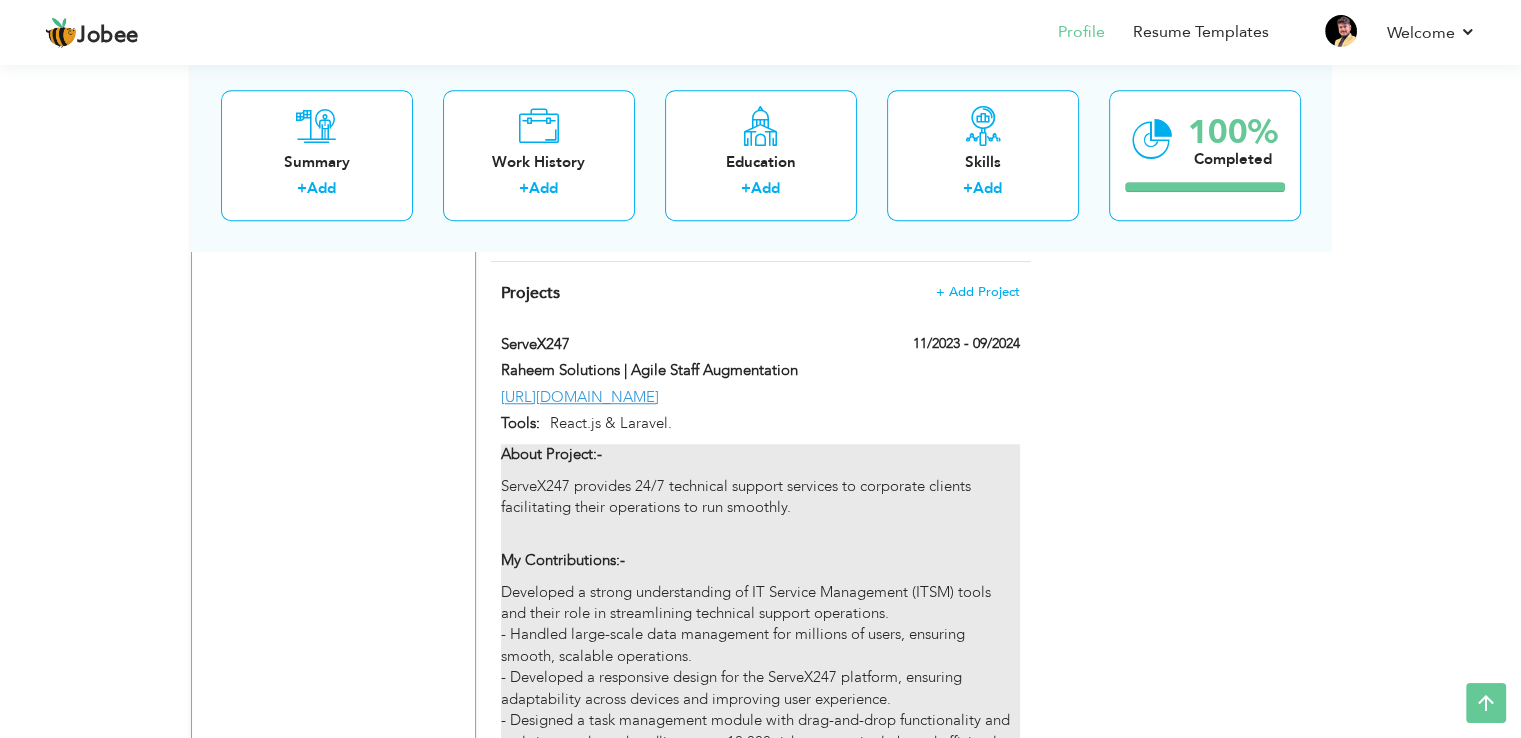 click on "Developed a strong understanding of IT Service Management (ITSM) tools and their role in streamlining technical support operations.
- Handled large-scale data management for millions of users, ensuring smooth, scalable operations.
- Developed a responsive design for the ServeX247 platform, ensuring adaptability across devices and improving user experience.
- Designed a task management module with drag-and-drop functionality and real-time updates, handling up to 10,000 tickets on a single board efficiently." at bounding box center [760, 667] 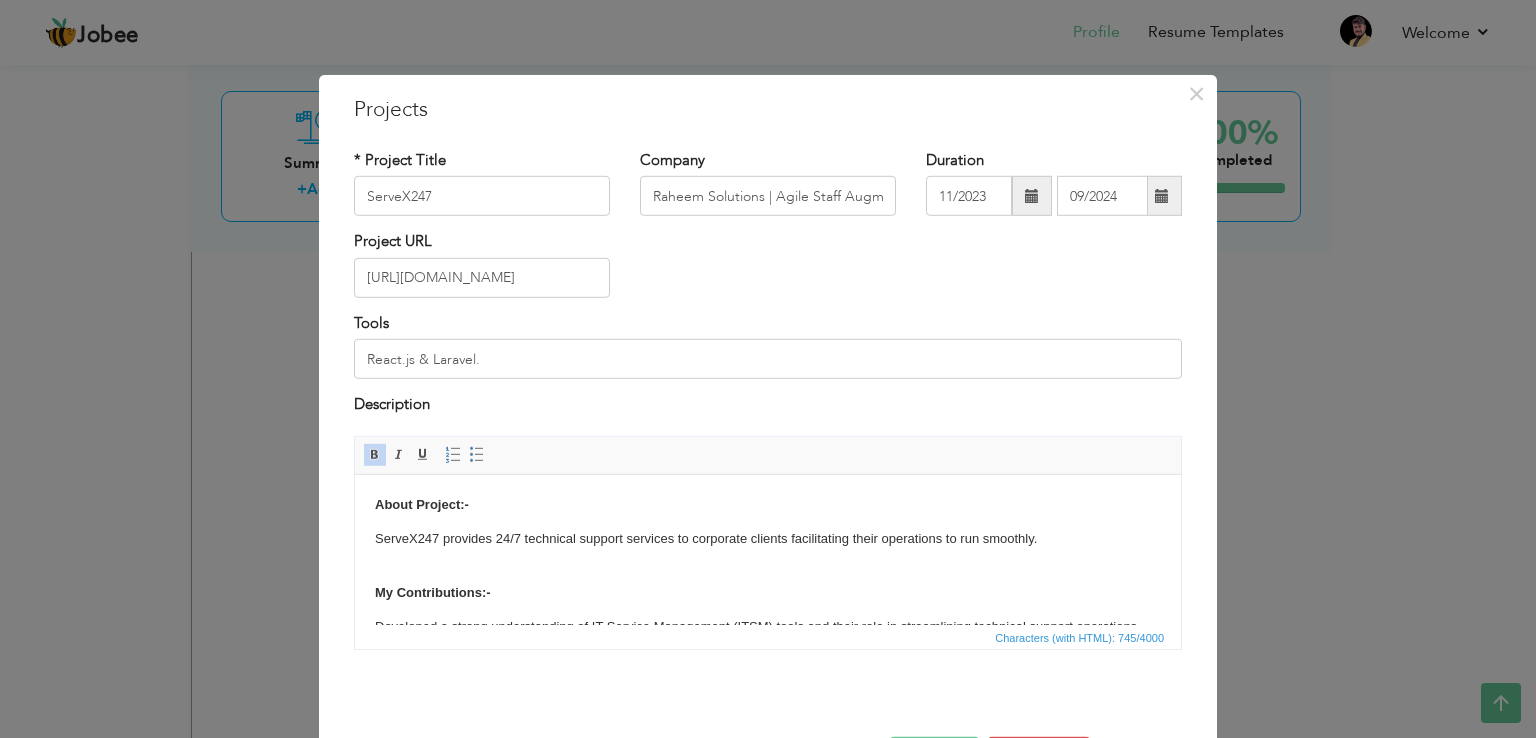 click on "ServeX247 provides 24/7 technical support services to corporate clients facilitating their operations to run smoothly." at bounding box center (768, 538) 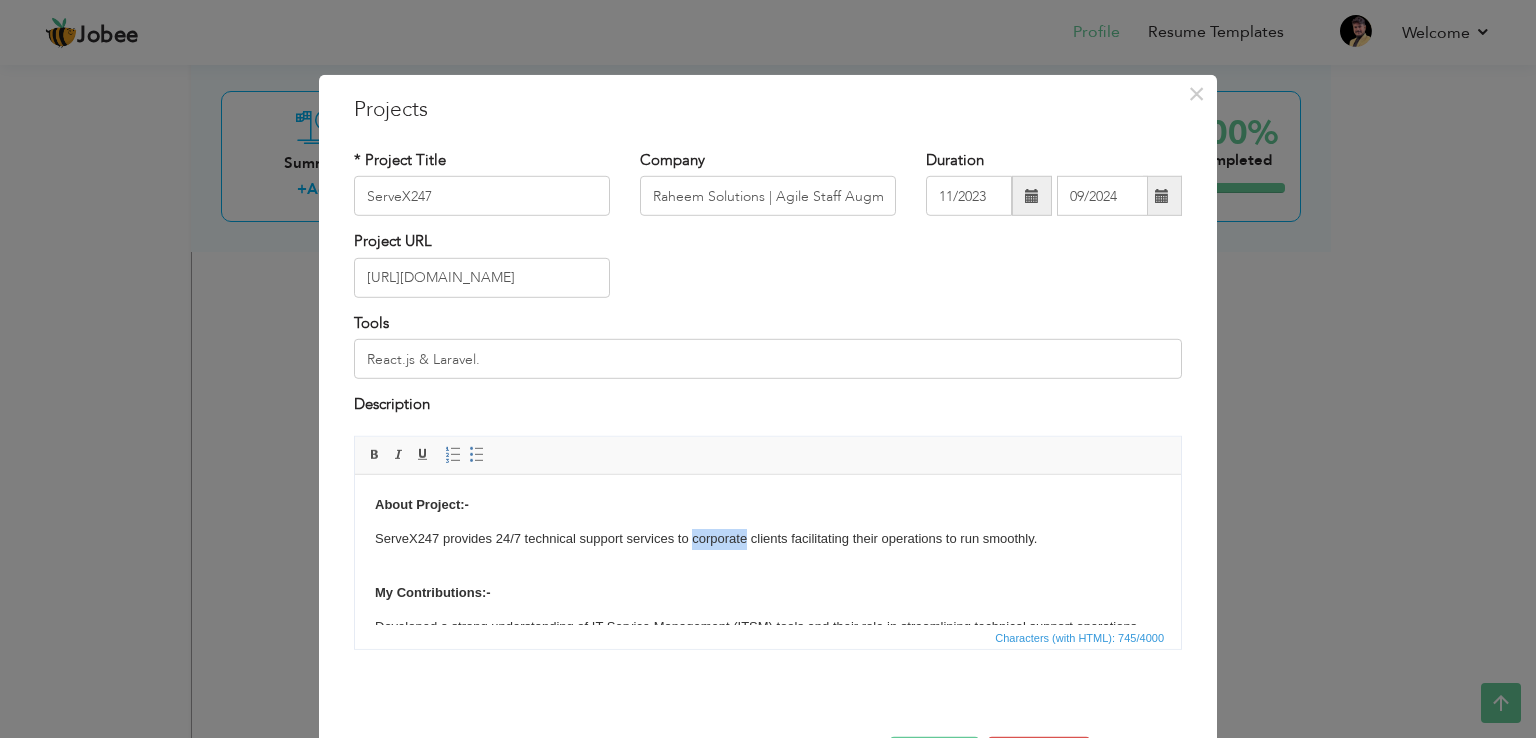 drag, startPoint x: 1082, startPoint y: 1000, endPoint x: 735, endPoint y: 527, distance: 586.63275 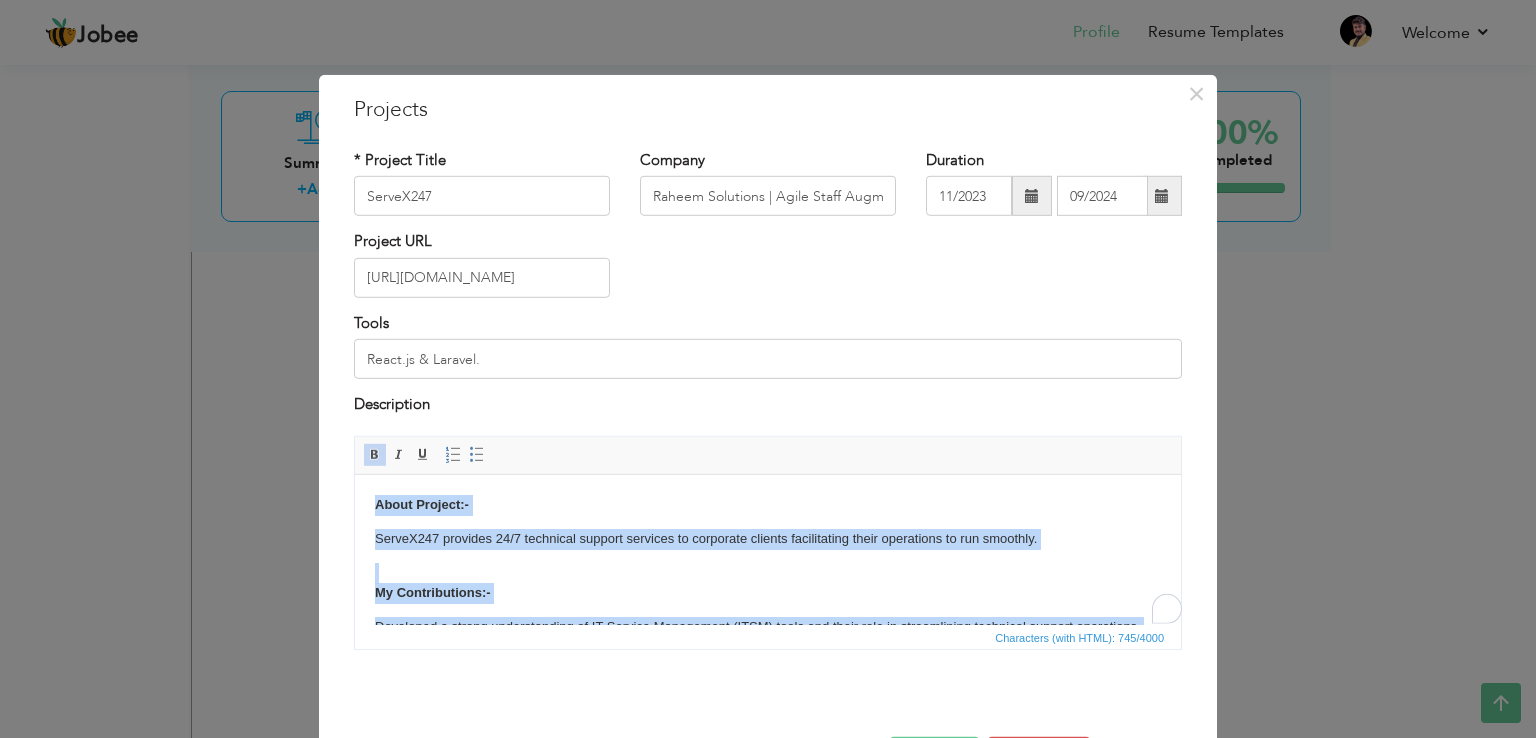 copy on "About Project:- ServeX247 provides 24/7 technical support services to corporate clients facilitating their operations to run smoothly. My Contributions:- Developed a strong understanding of IT Service Management (ITSM) tools and their role in streamlining technical support operations. - Handled large-scale data management for millions of users, ensuring smooth, scalable operations. - Developed a responsive design for the ServeX247 platform, ensuring adaptability across devices and improving user experience. - Designed a task management module with drag-and-drop functionality and real-time updates, handling up to 10,000 tickets on a single board efficiently." 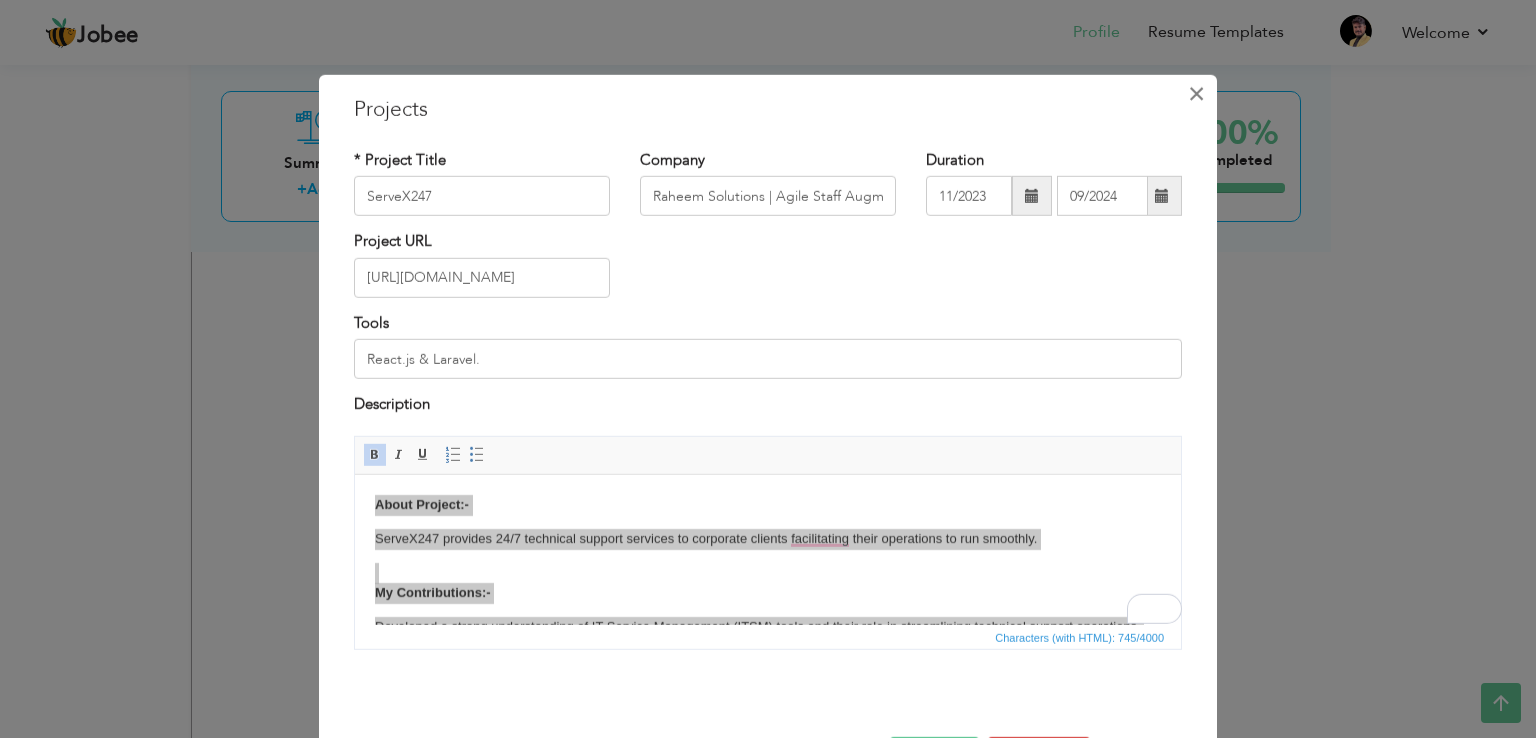 click on "×" at bounding box center [1196, 94] 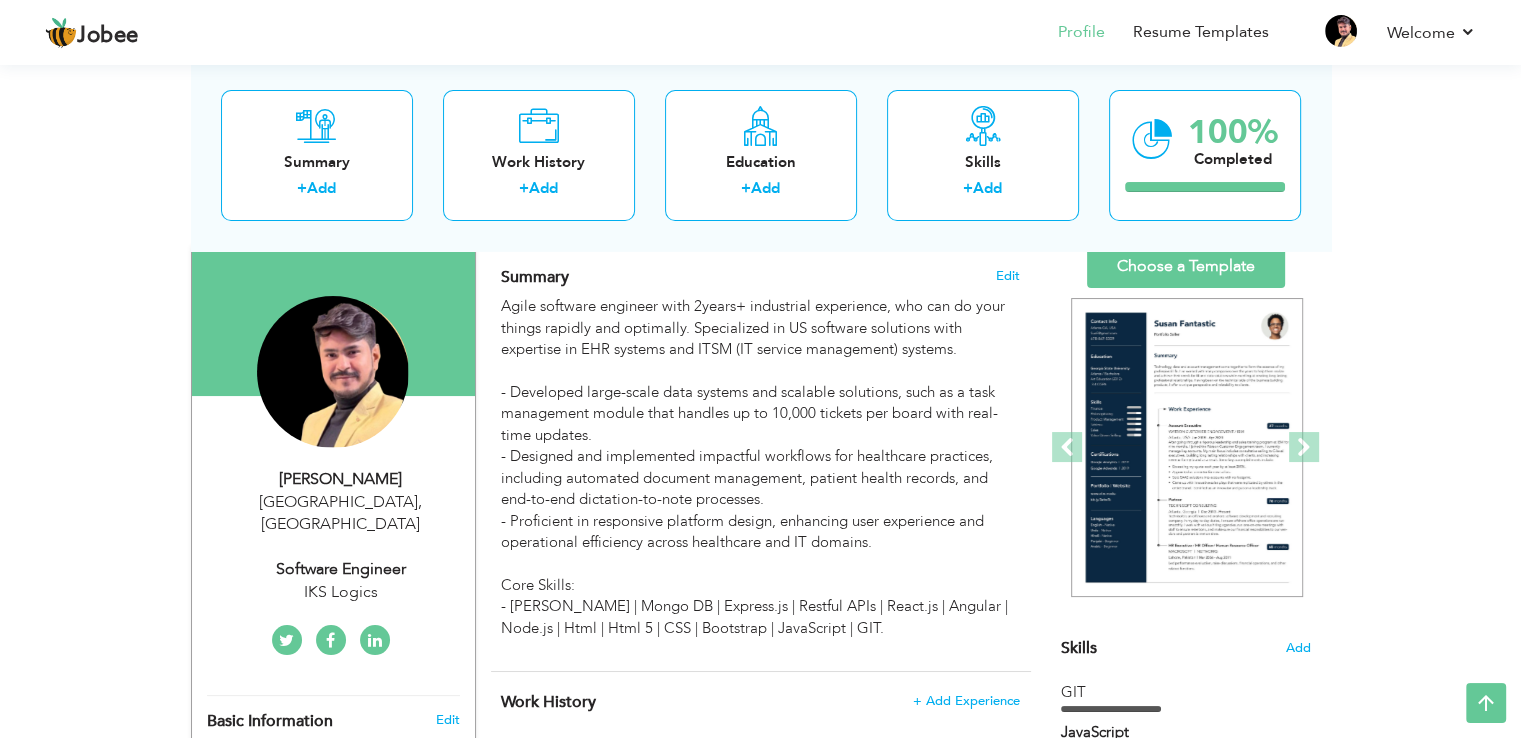 scroll, scrollTop: 0, scrollLeft: 0, axis: both 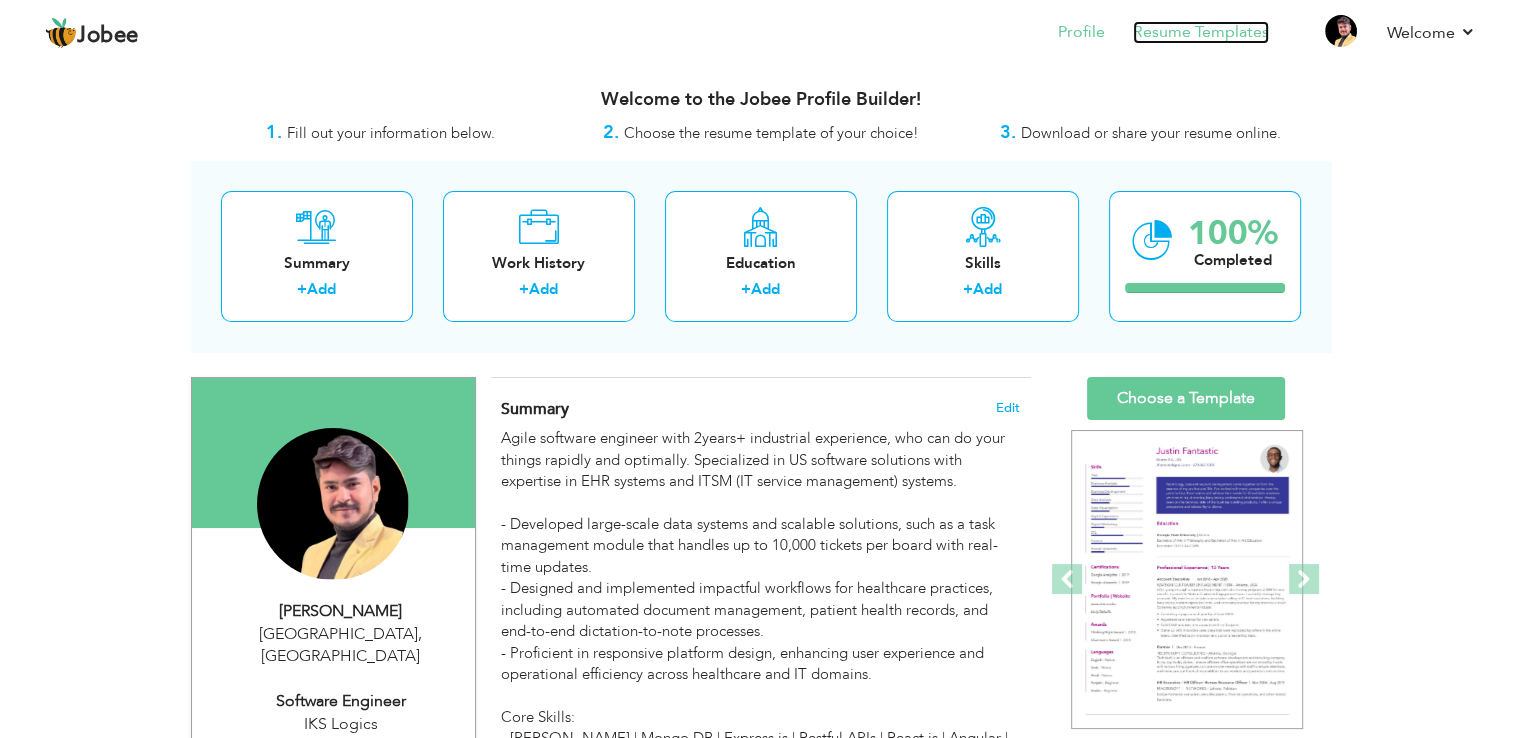 click on "Resume Templates" at bounding box center [1201, 32] 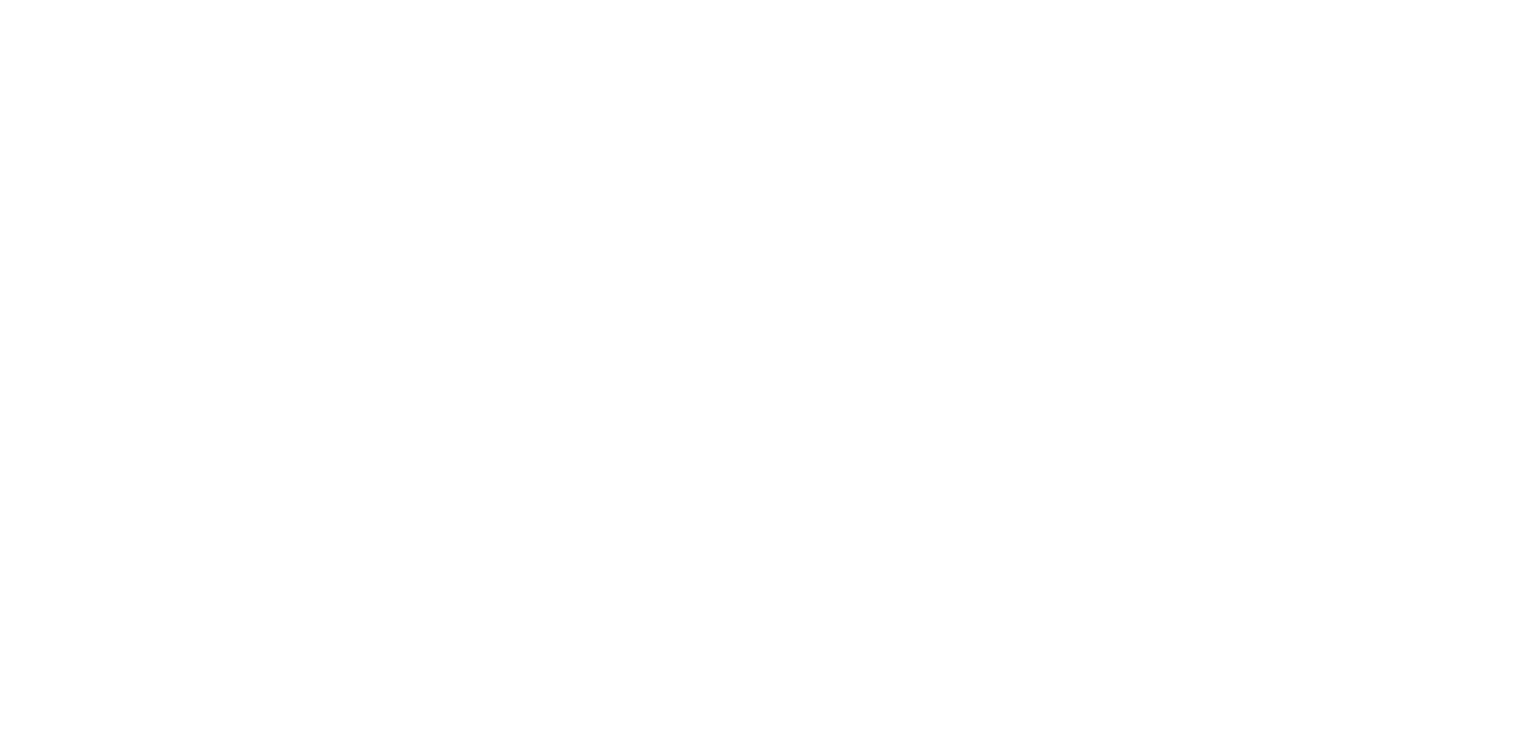 scroll, scrollTop: 0, scrollLeft: 0, axis: both 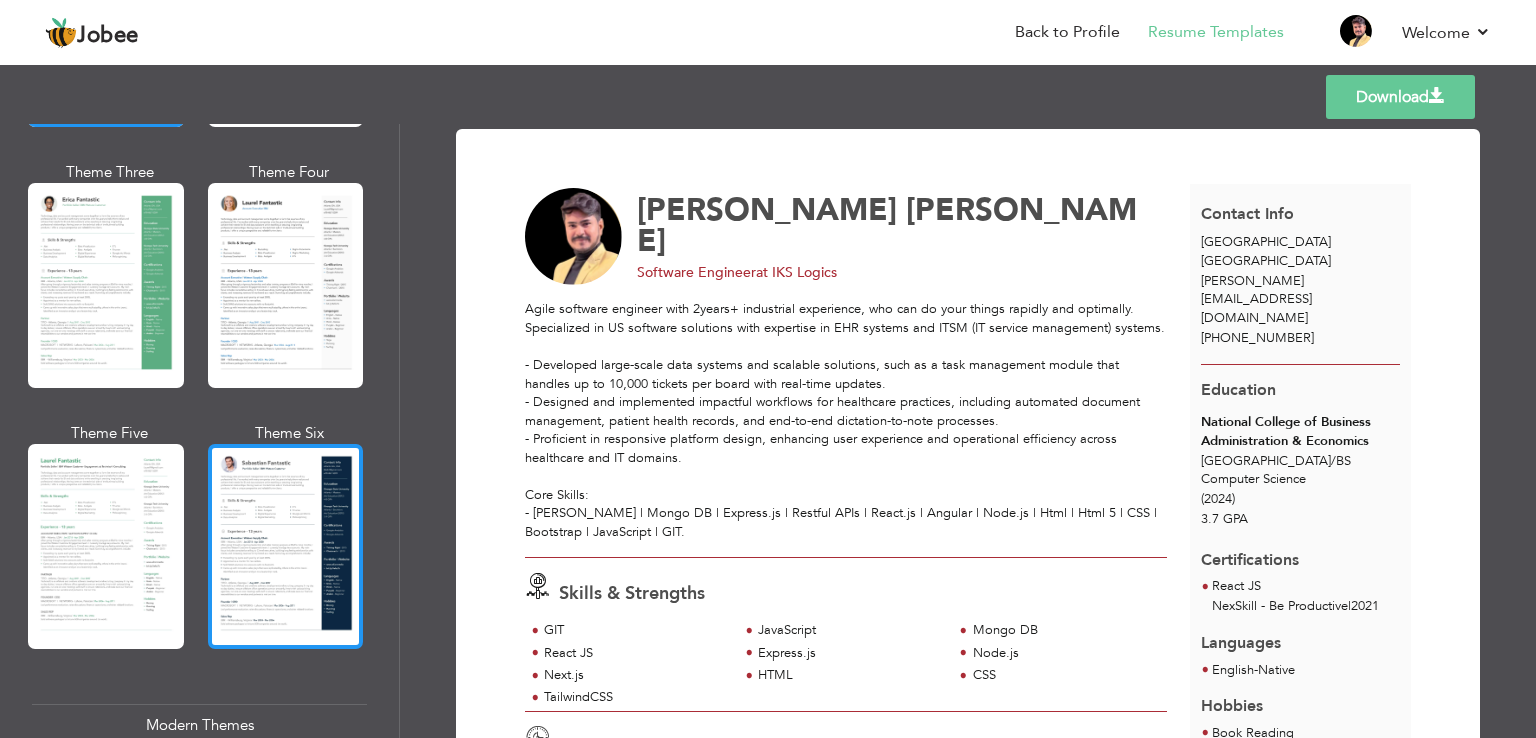 click at bounding box center [286, 546] 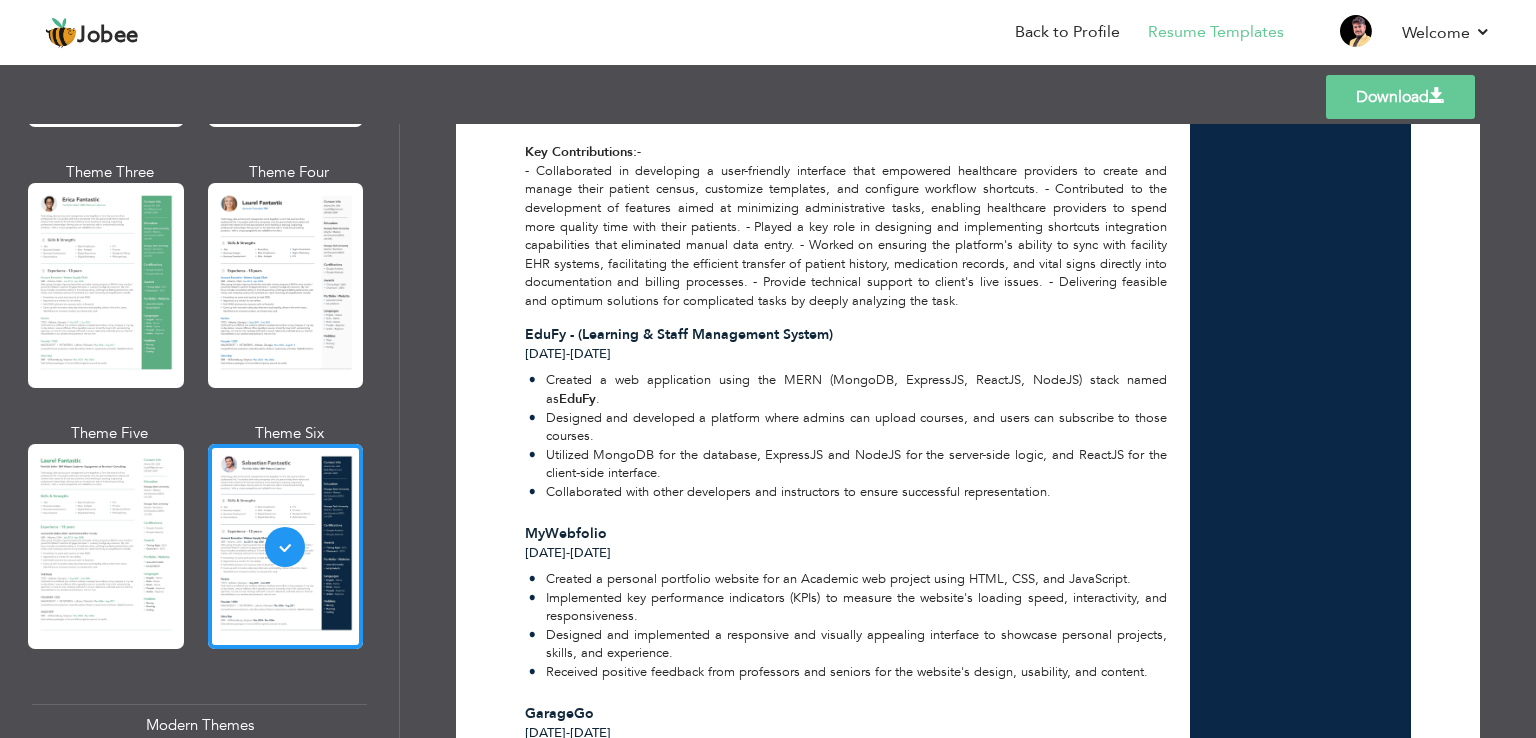 scroll, scrollTop: 2208, scrollLeft: 0, axis: vertical 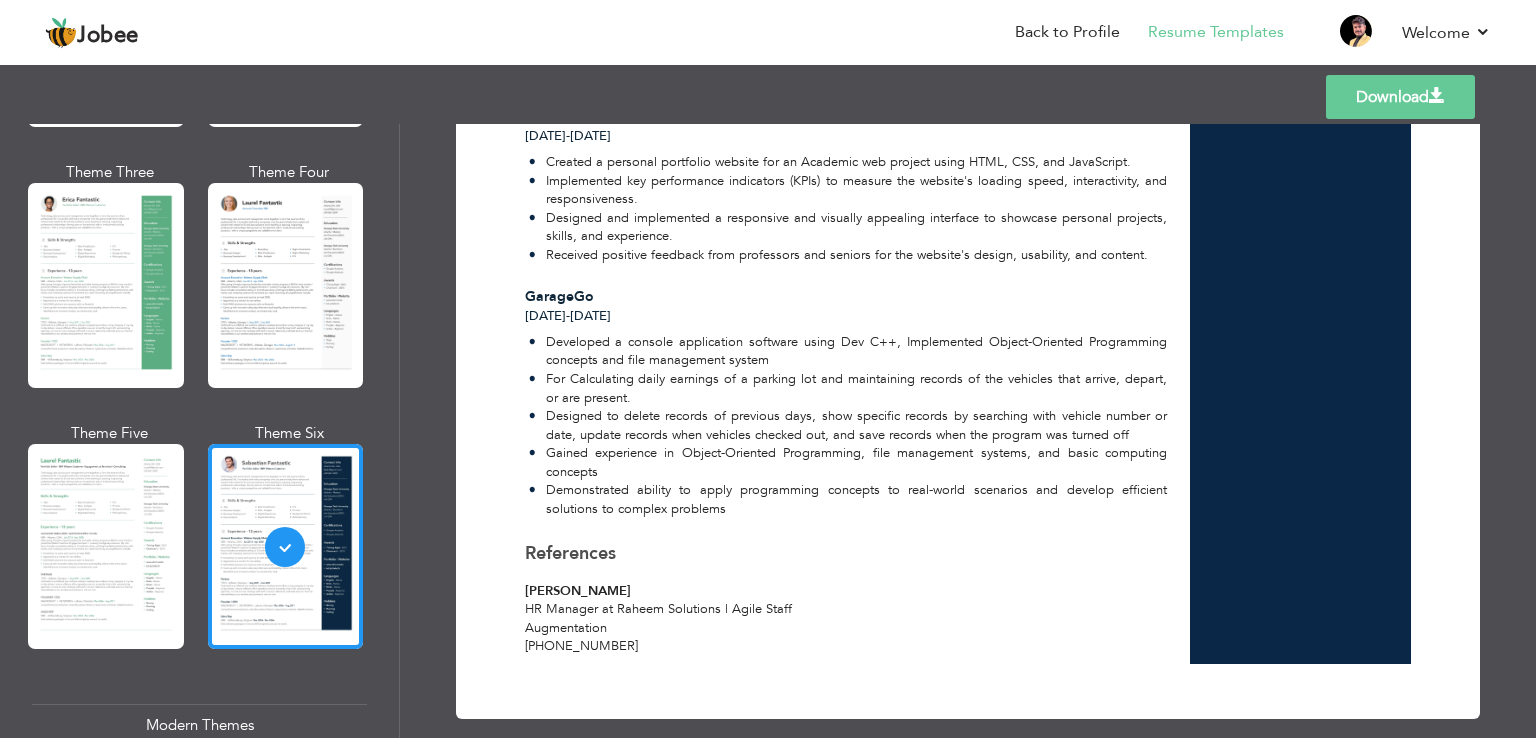 click on "Download" at bounding box center [1400, 97] 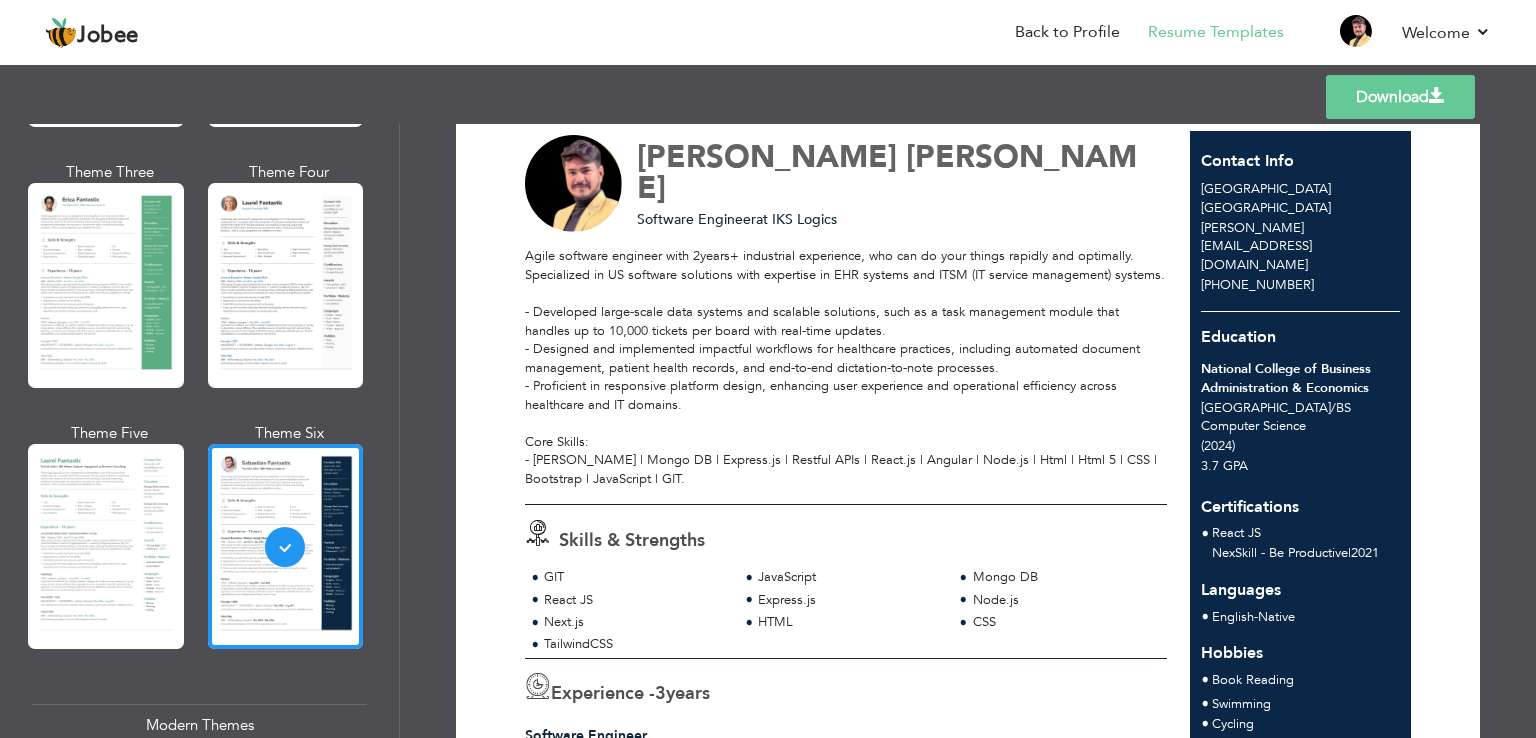scroll, scrollTop: 0, scrollLeft: 0, axis: both 